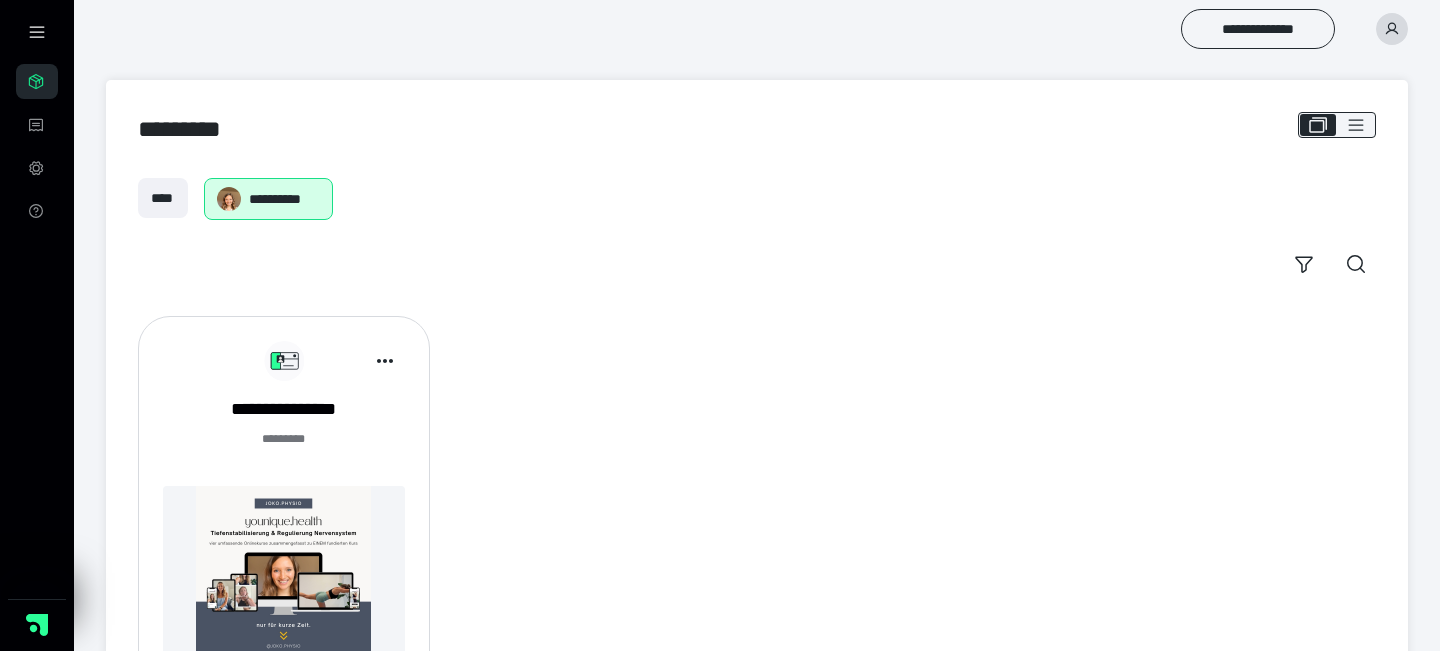 scroll, scrollTop: 0, scrollLeft: 0, axis: both 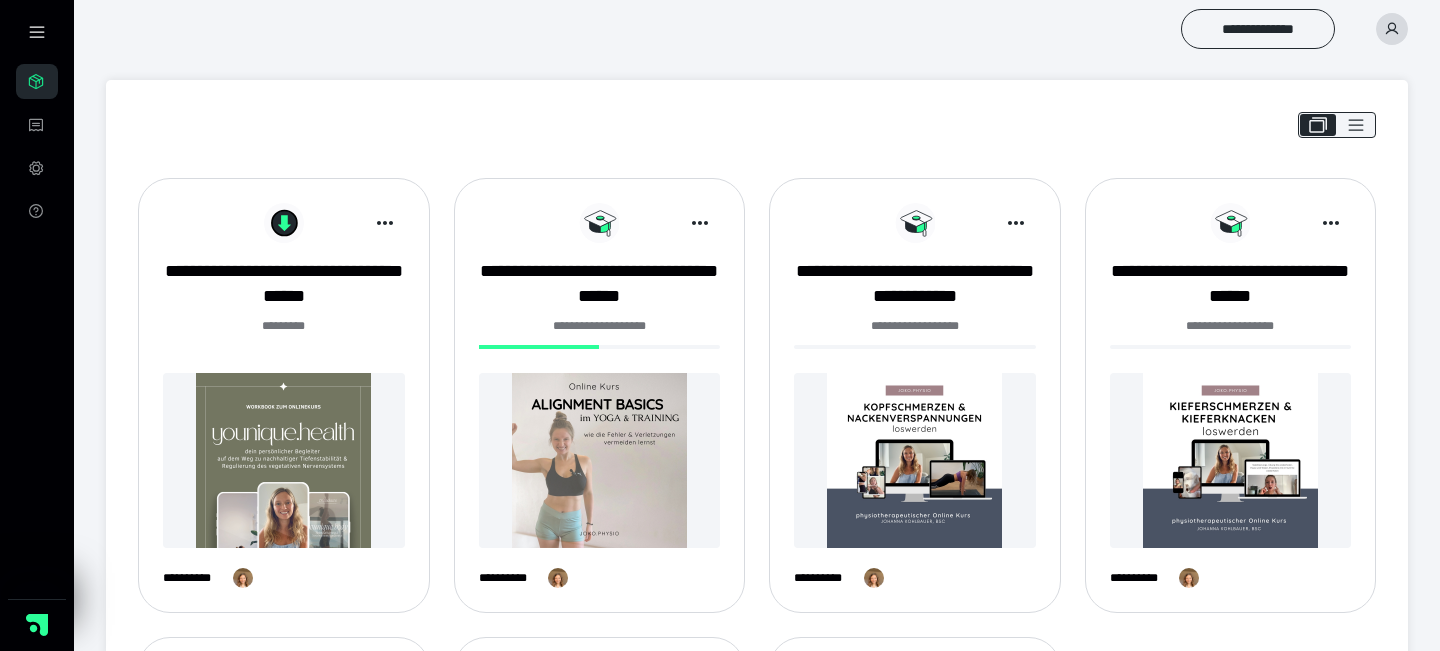 click at bounding box center [600, 460] 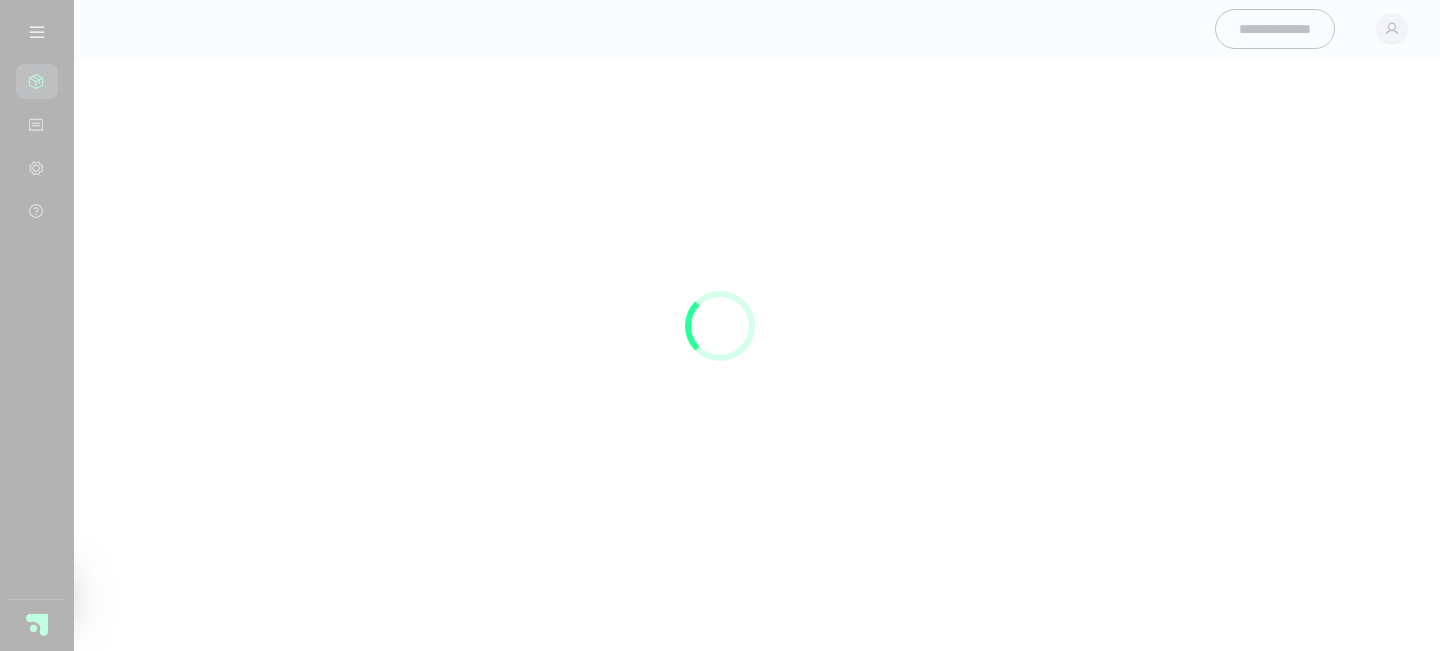 scroll, scrollTop: 0, scrollLeft: 0, axis: both 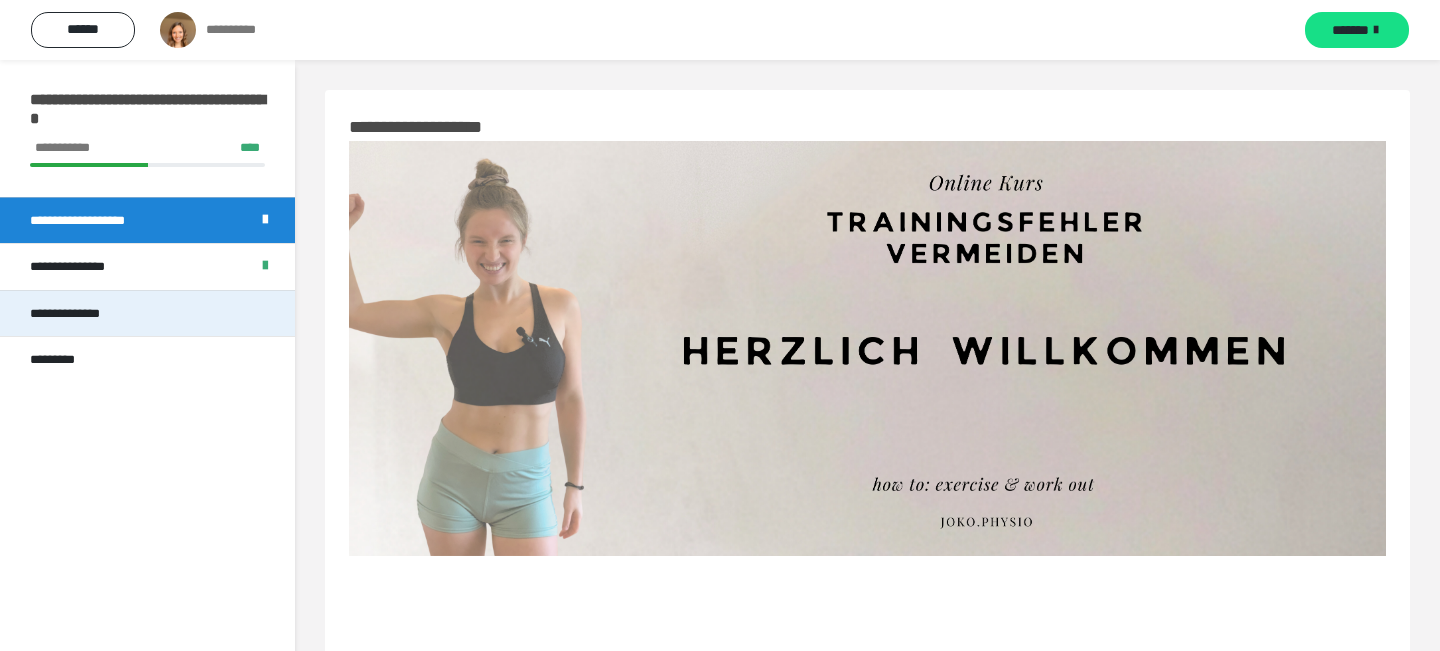 click on "**********" at bounding box center [77, 314] 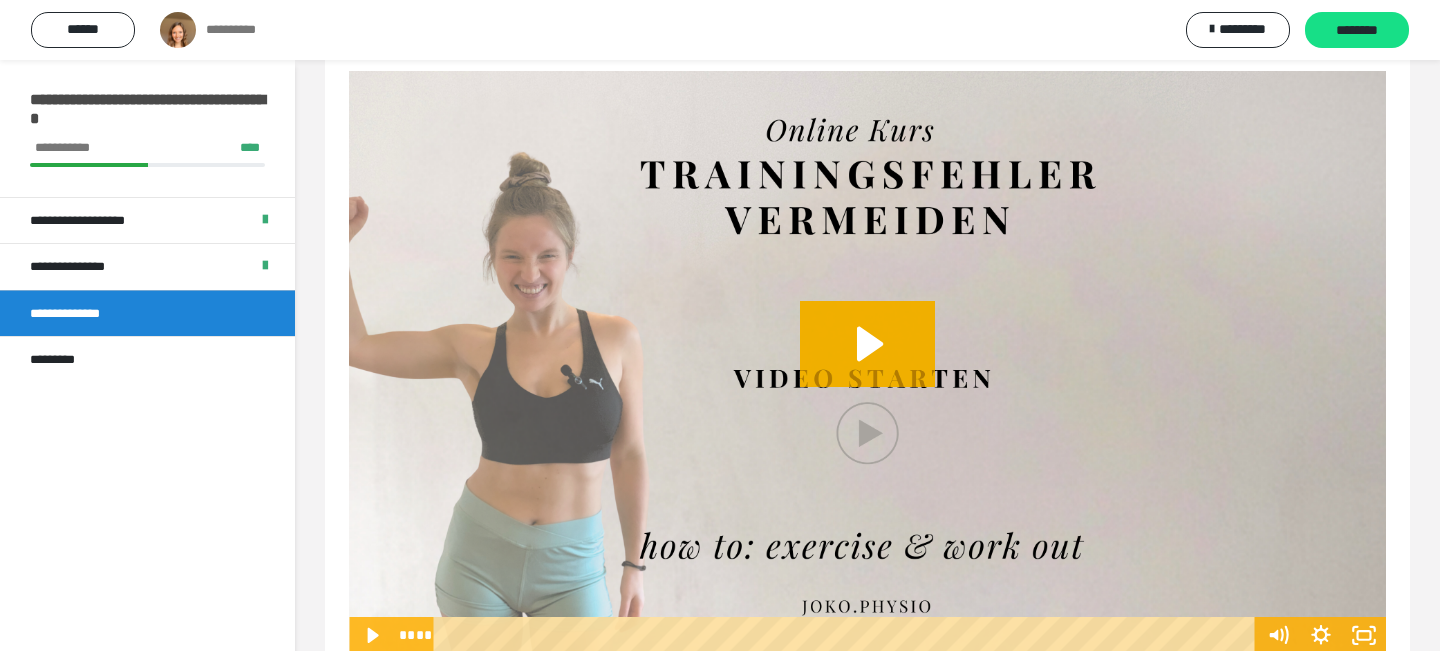 scroll, scrollTop: 773, scrollLeft: 0, axis: vertical 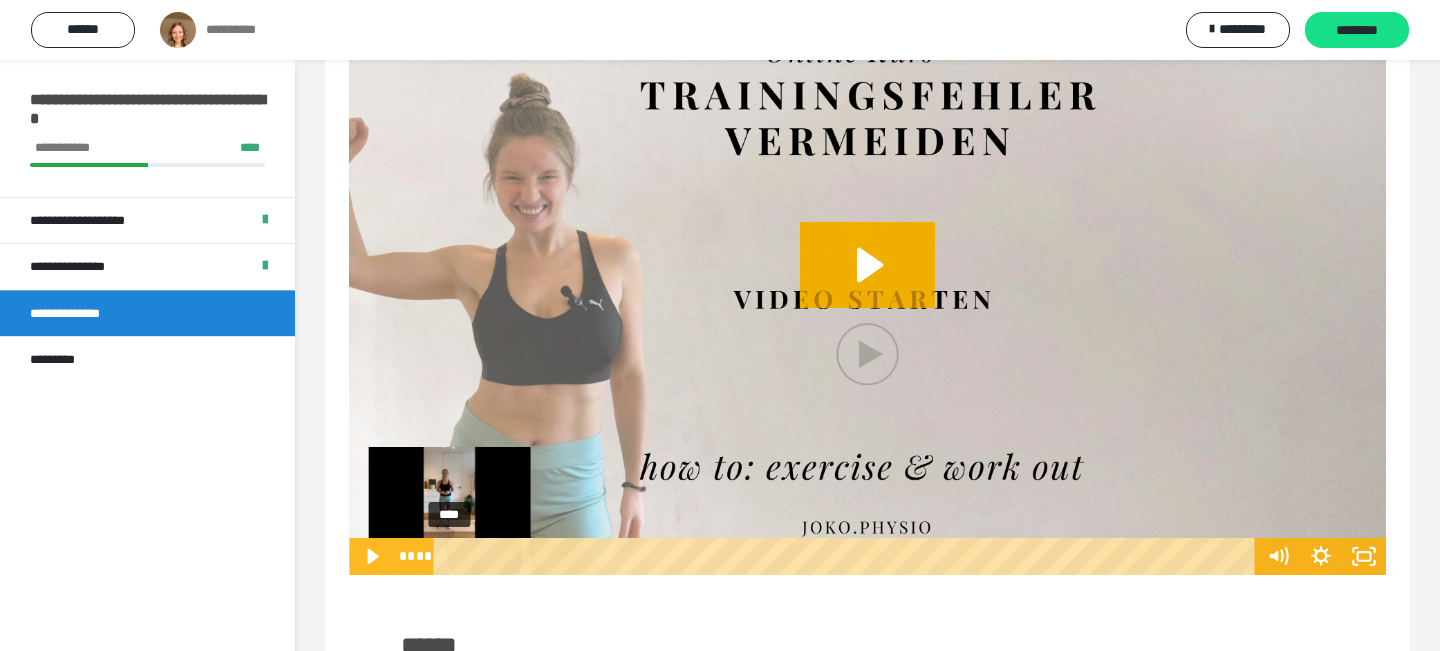 click on "****" at bounding box center [848, 556] 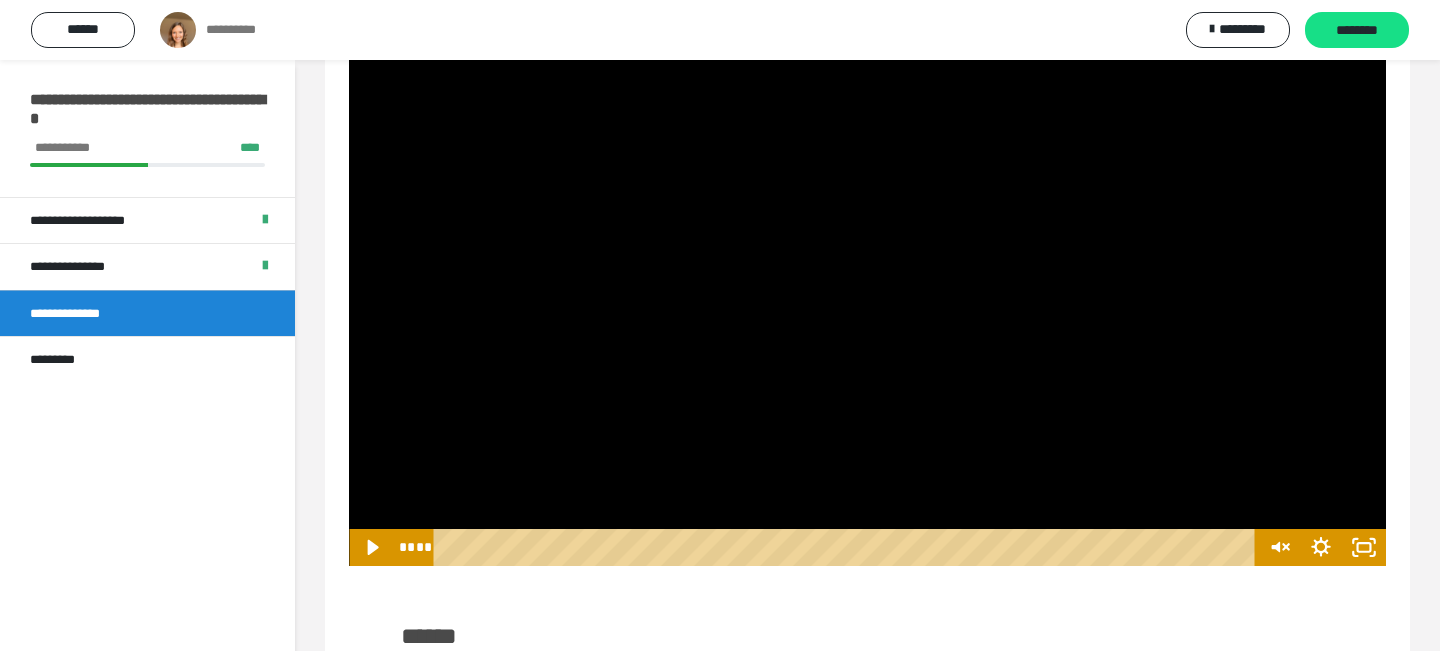 scroll, scrollTop: 754, scrollLeft: 0, axis: vertical 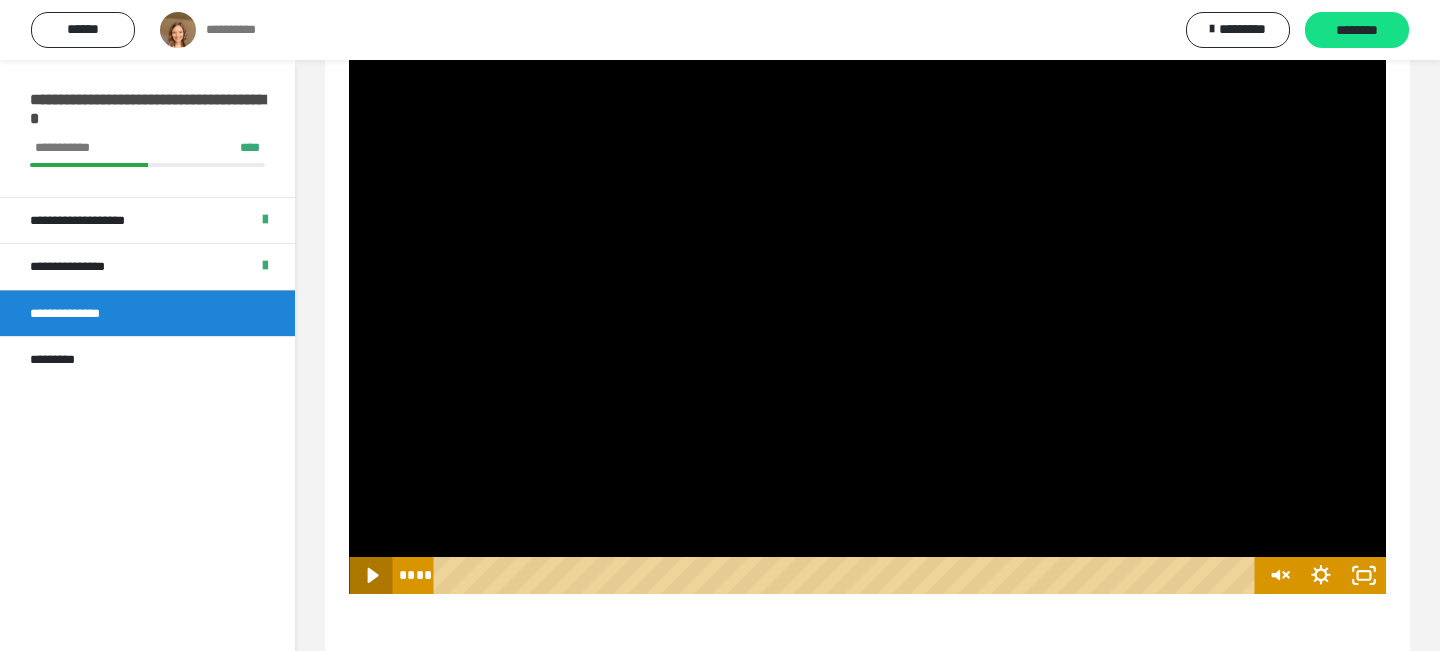 click 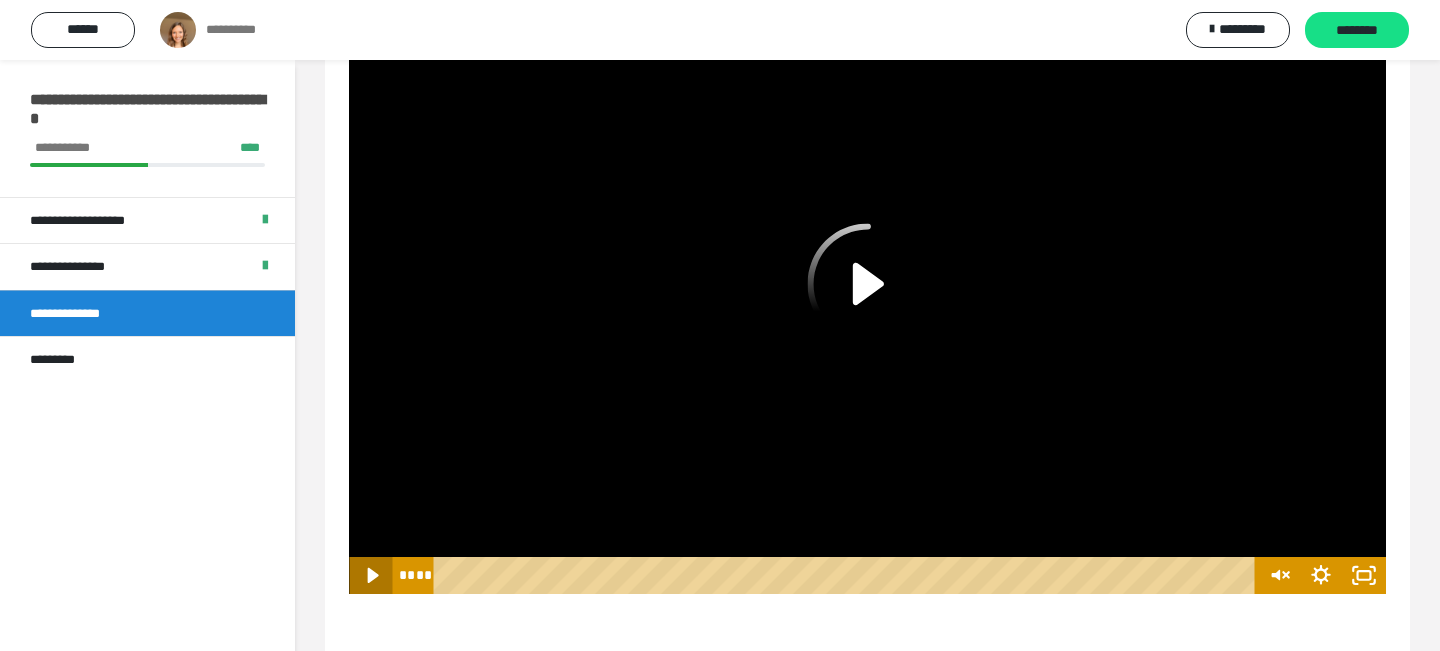 click 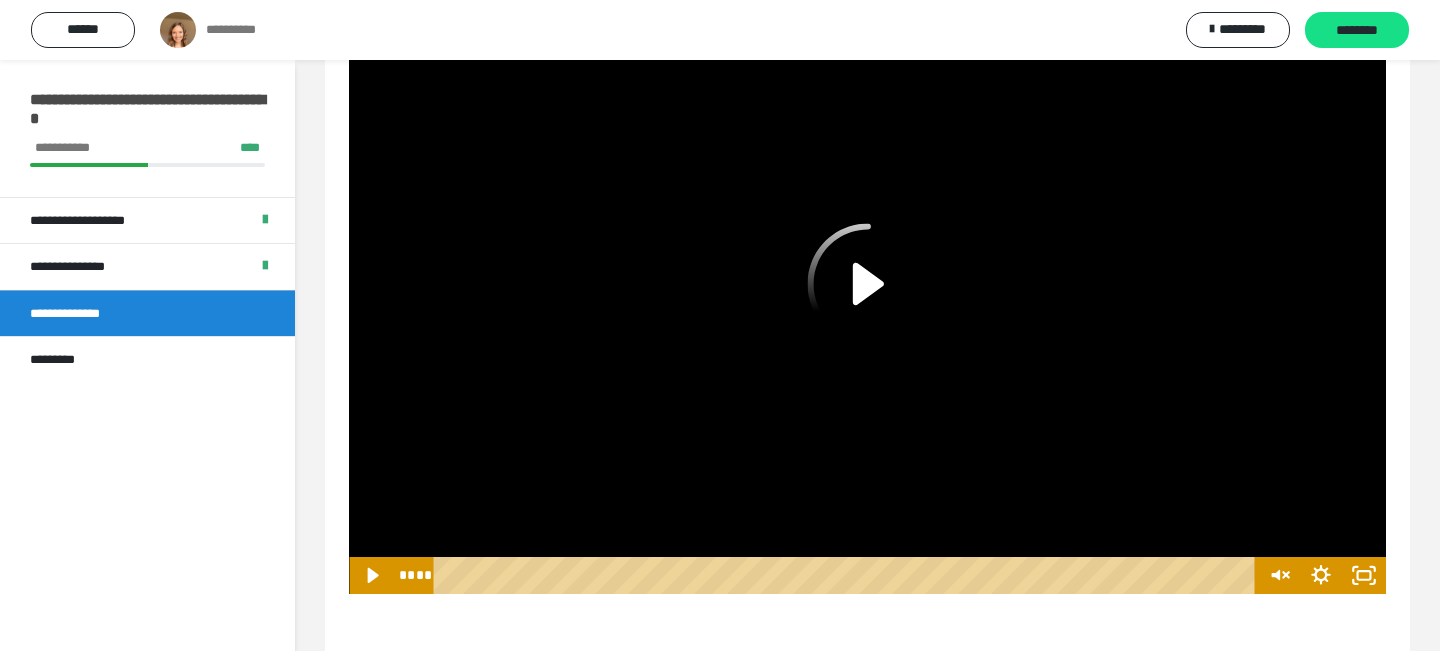 click 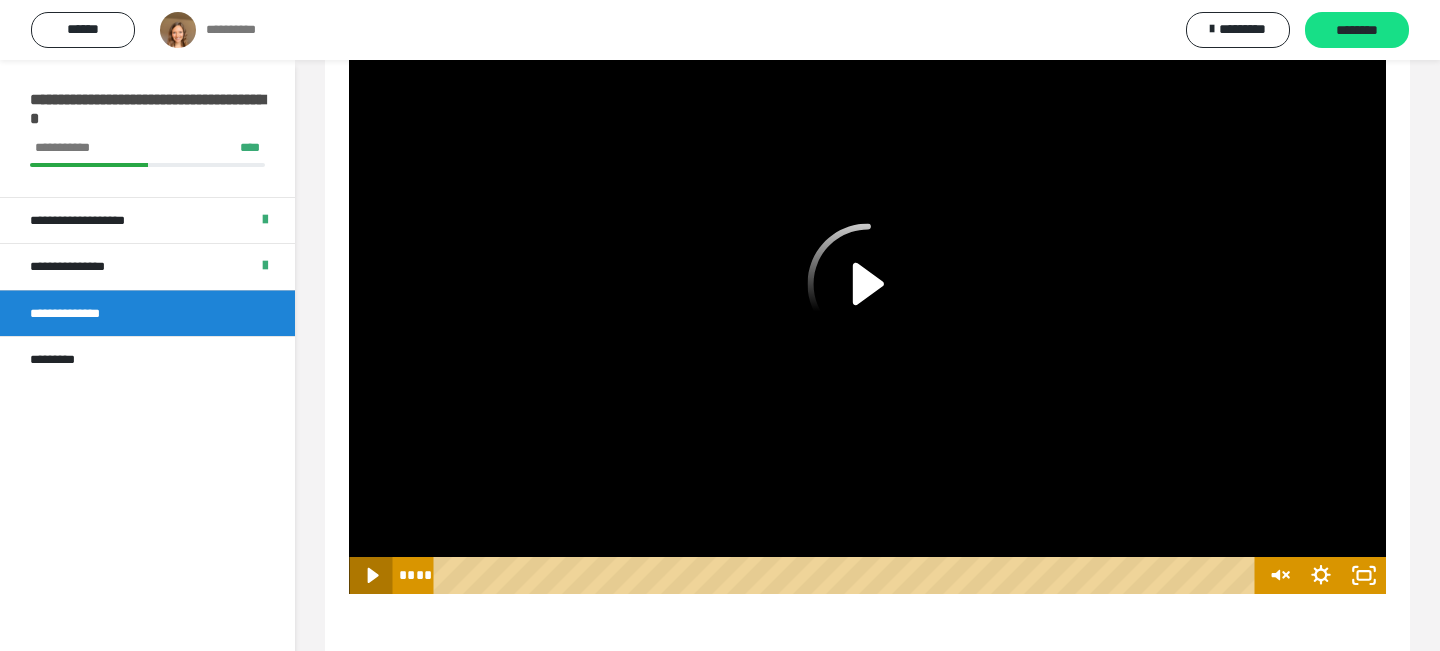 click 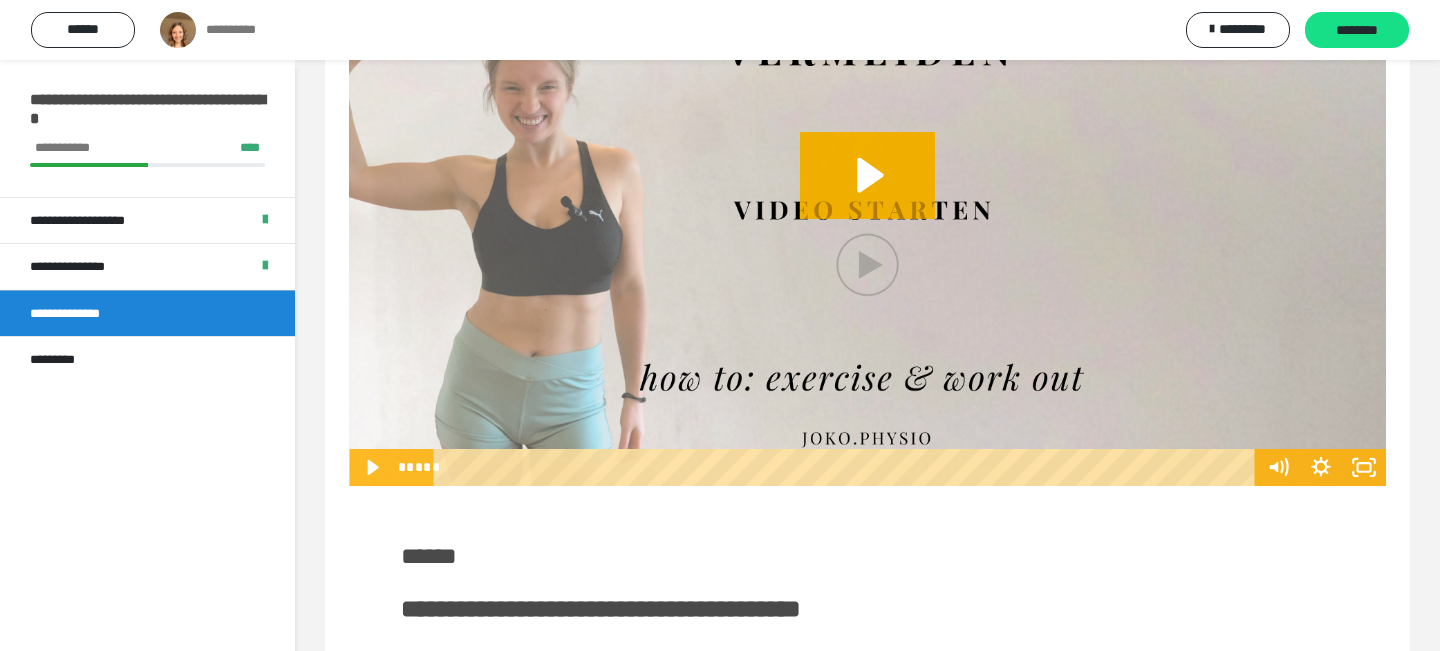scroll, scrollTop: 1667, scrollLeft: 0, axis: vertical 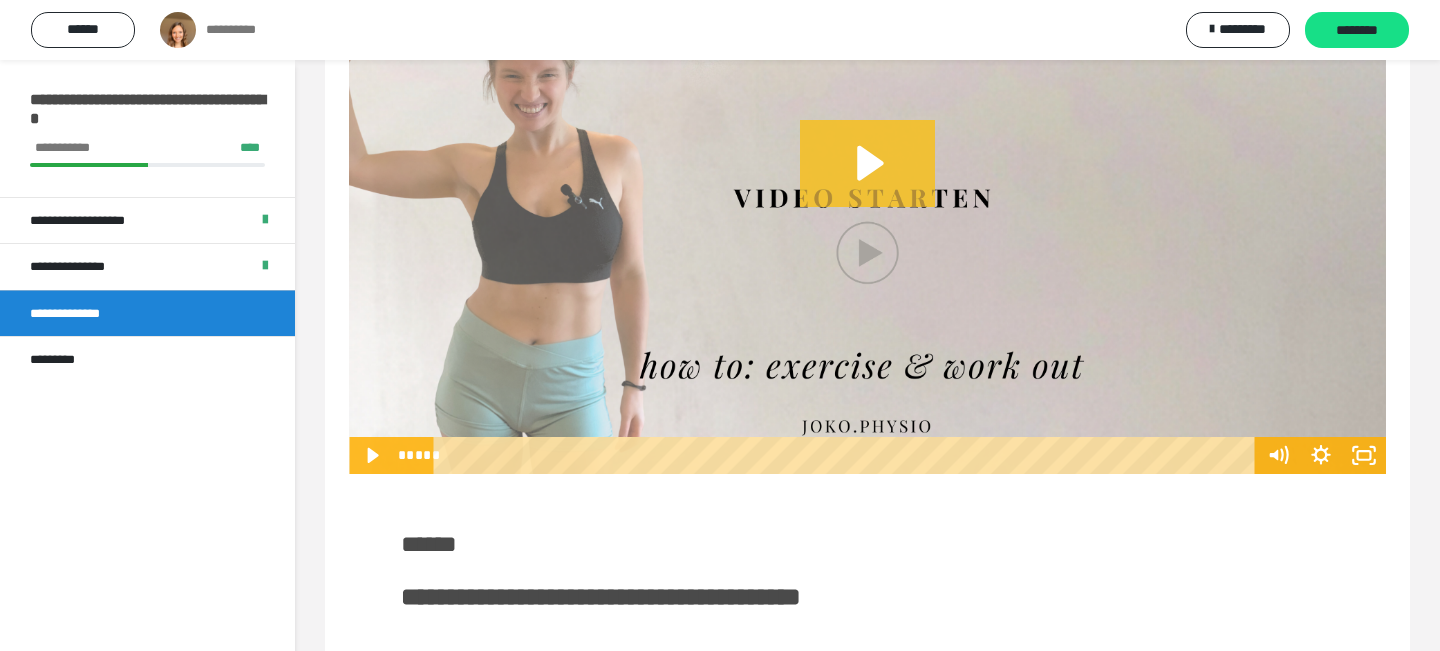 click 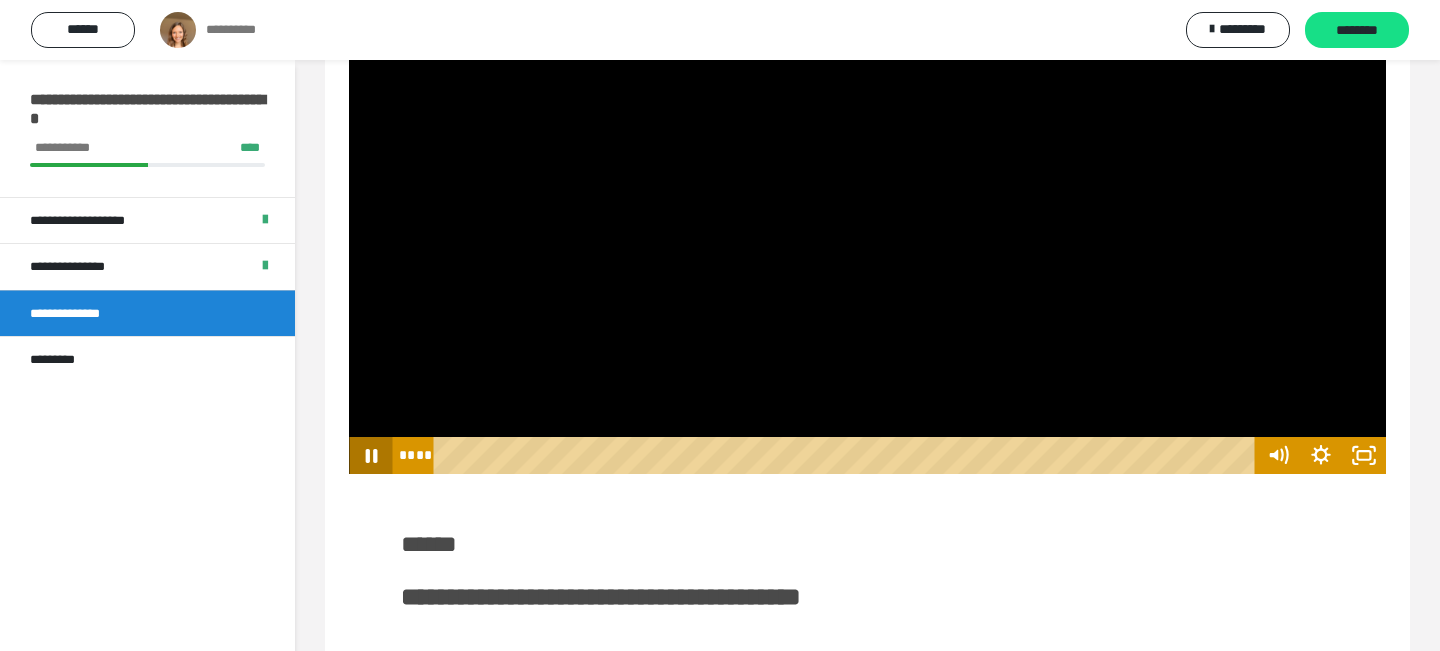 click 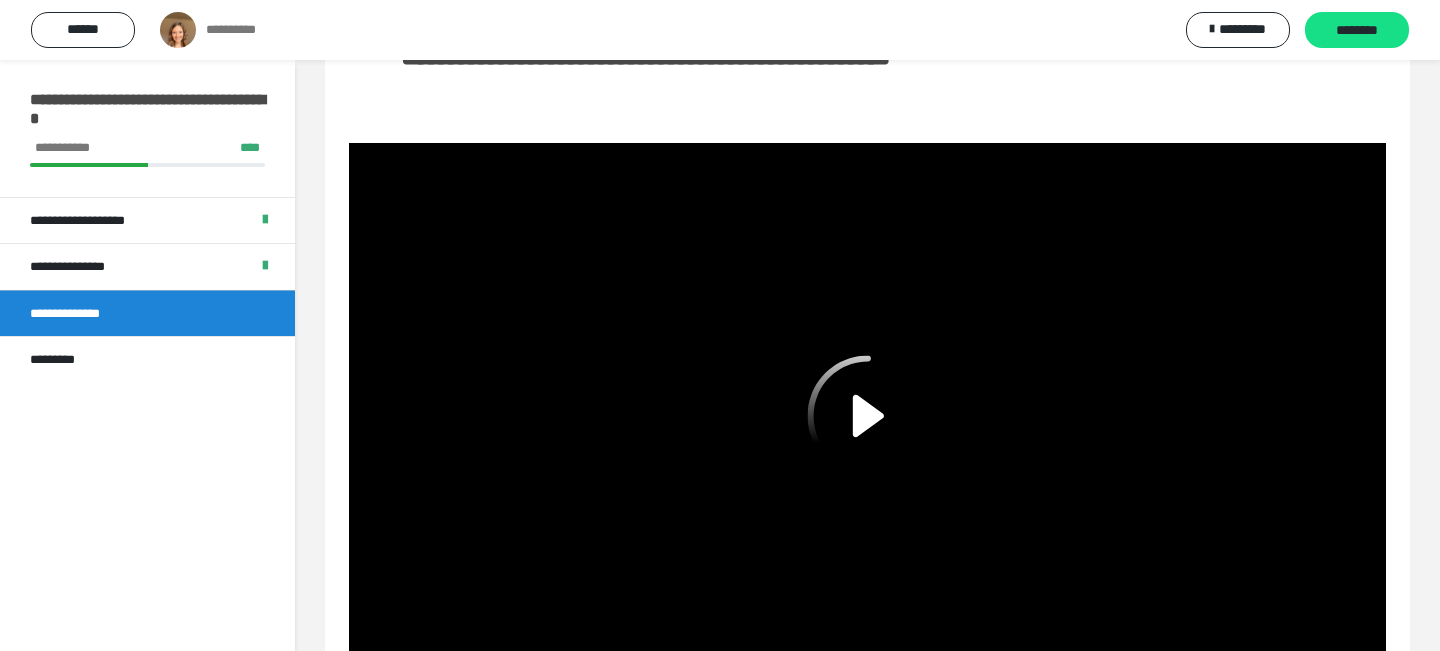 scroll, scrollTop: 621, scrollLeft: 0, axis: vertical 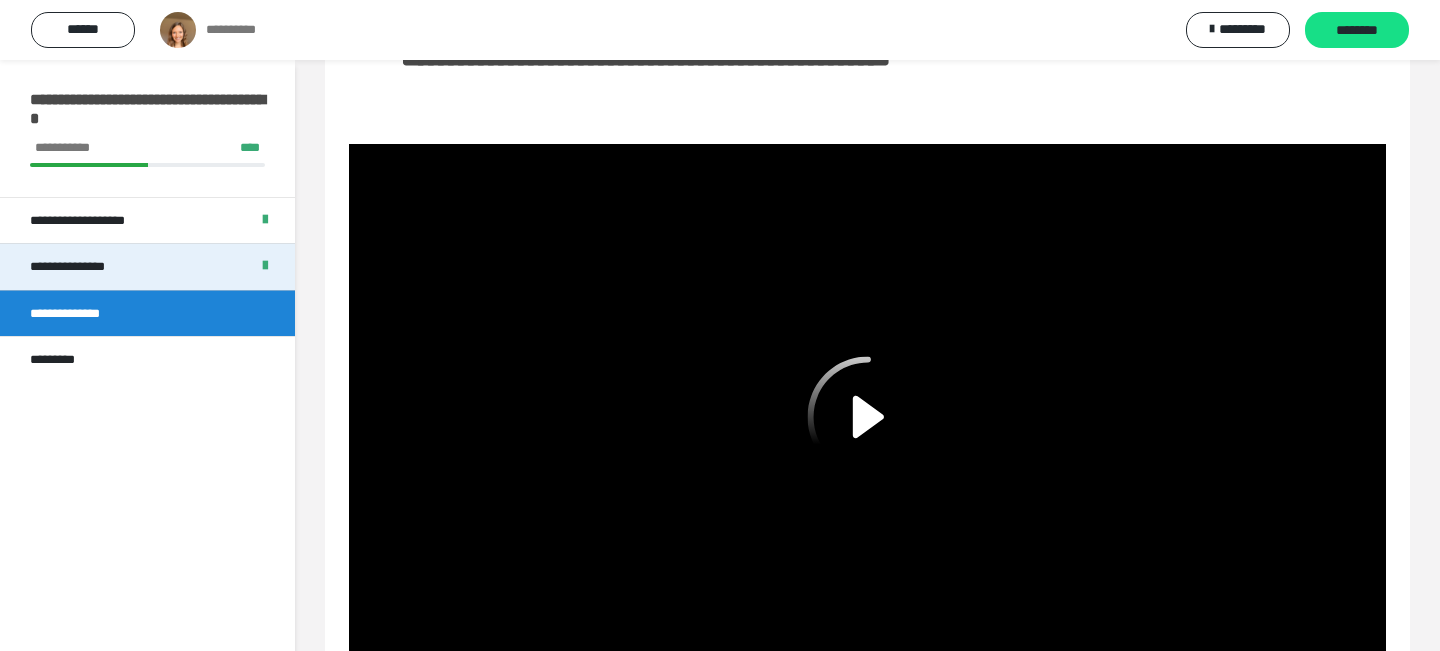 click on "**********" at bounding box center (81, 267) 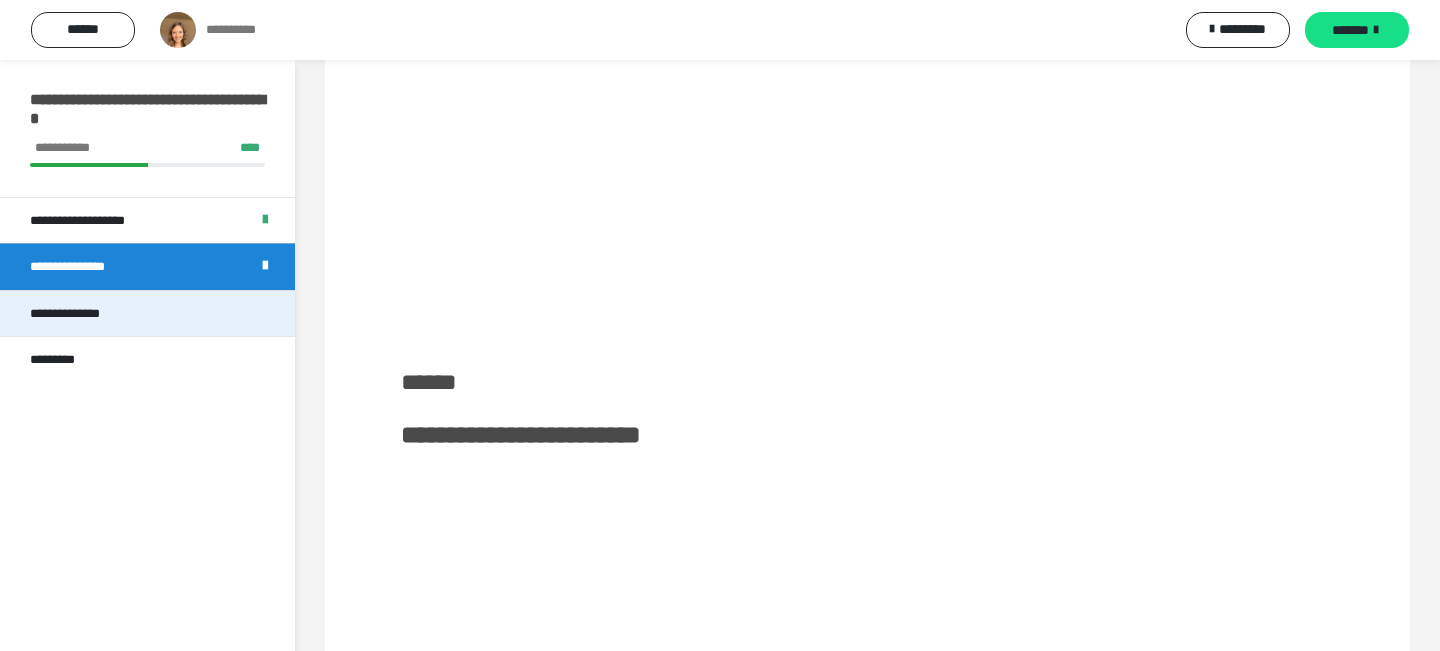 click on "**********" at bounding box center [77, 314] 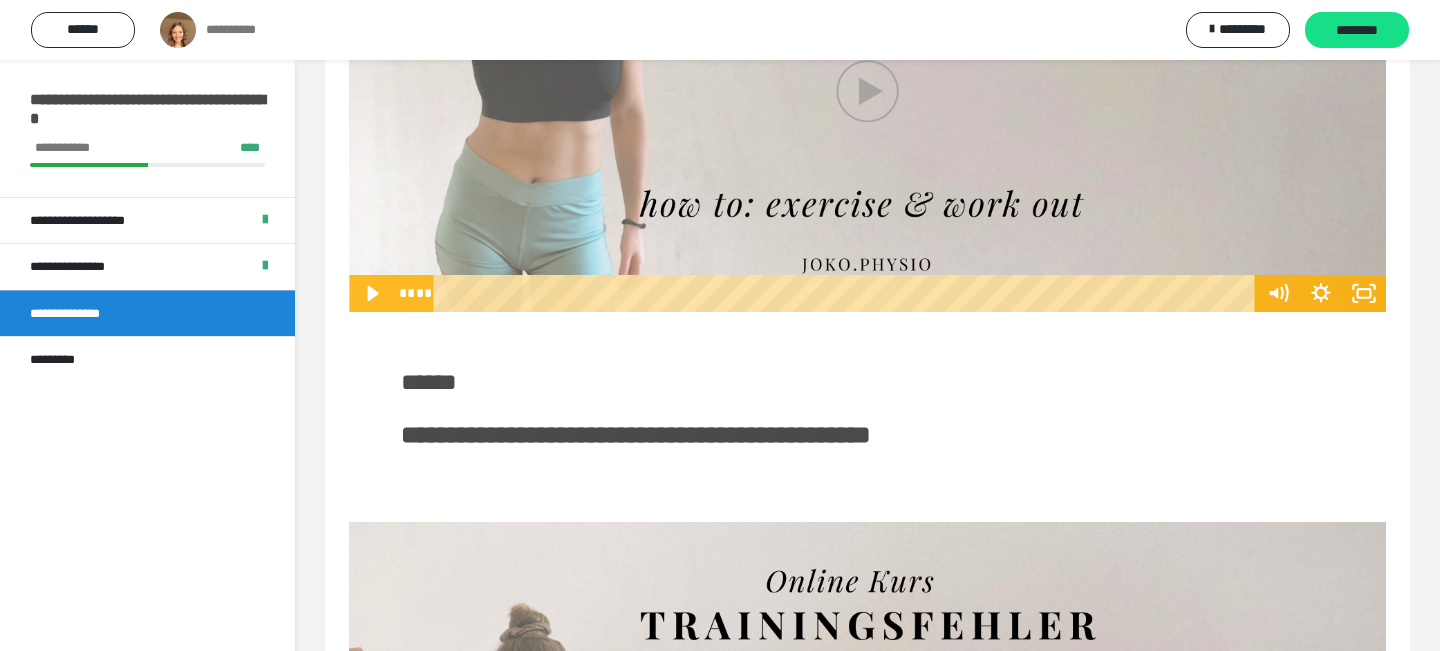 scroll, scrollTop: 860, scrollLeft: 0, axis: vertical 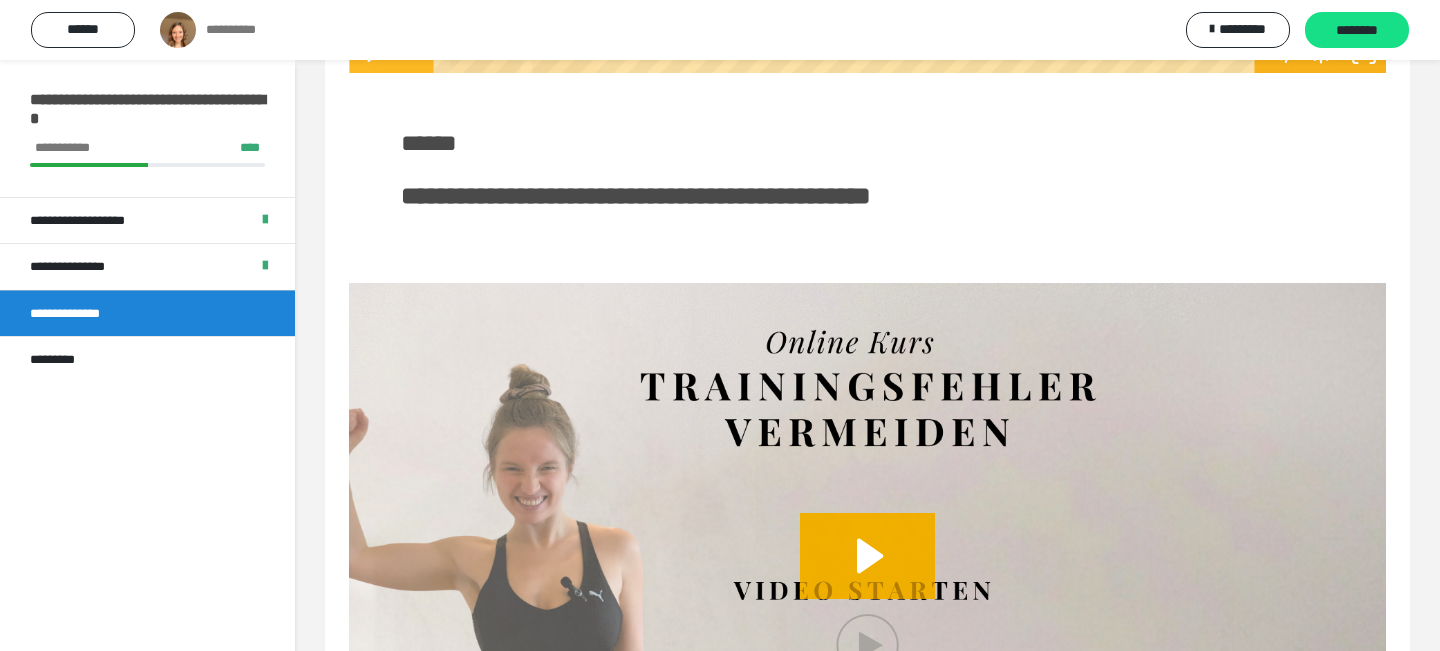 click 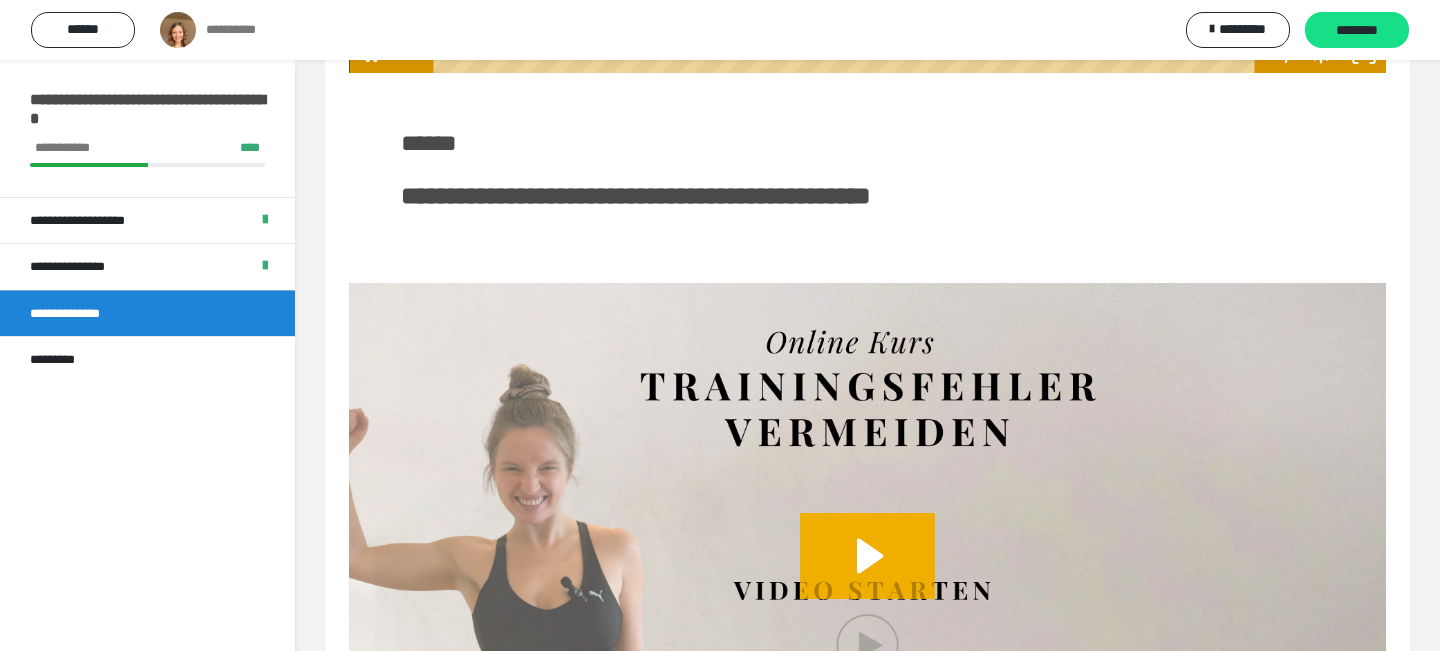 click on "****" at bounding box center [848, 54] 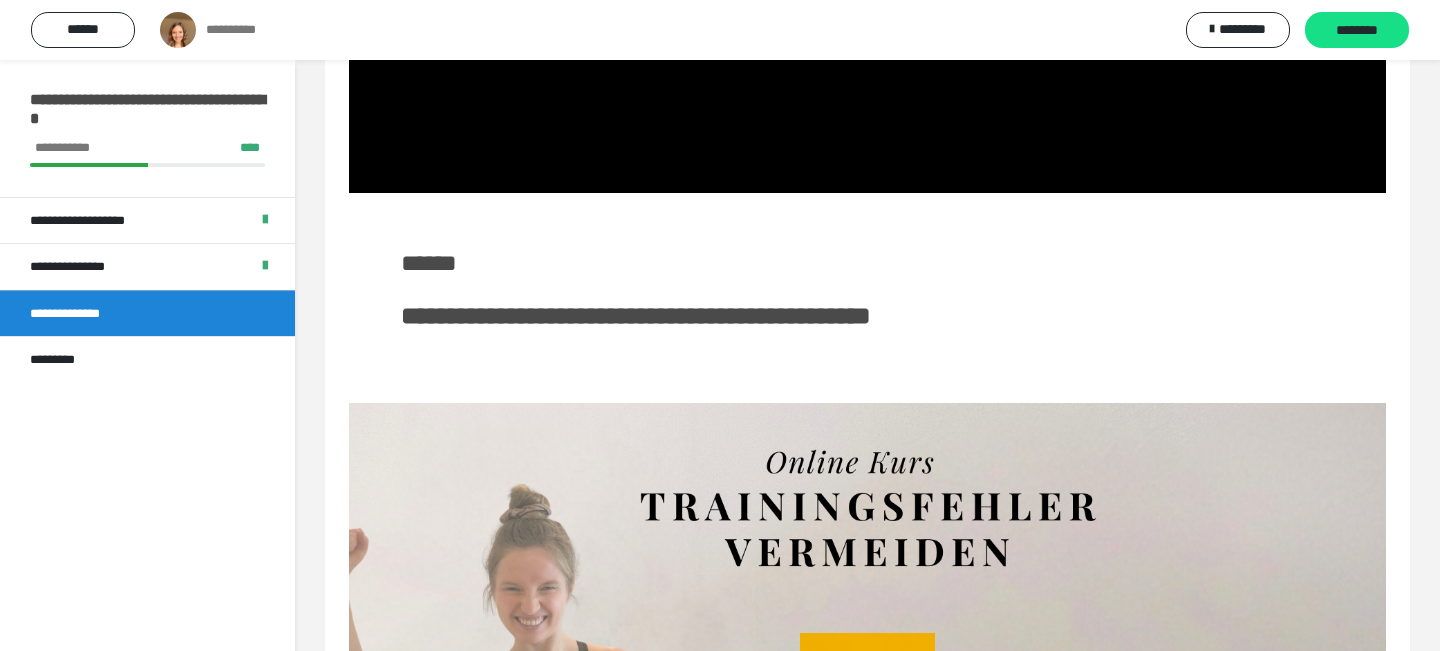 scroll, scrollTop: 750, scrollLeft: 0, axis: vertical 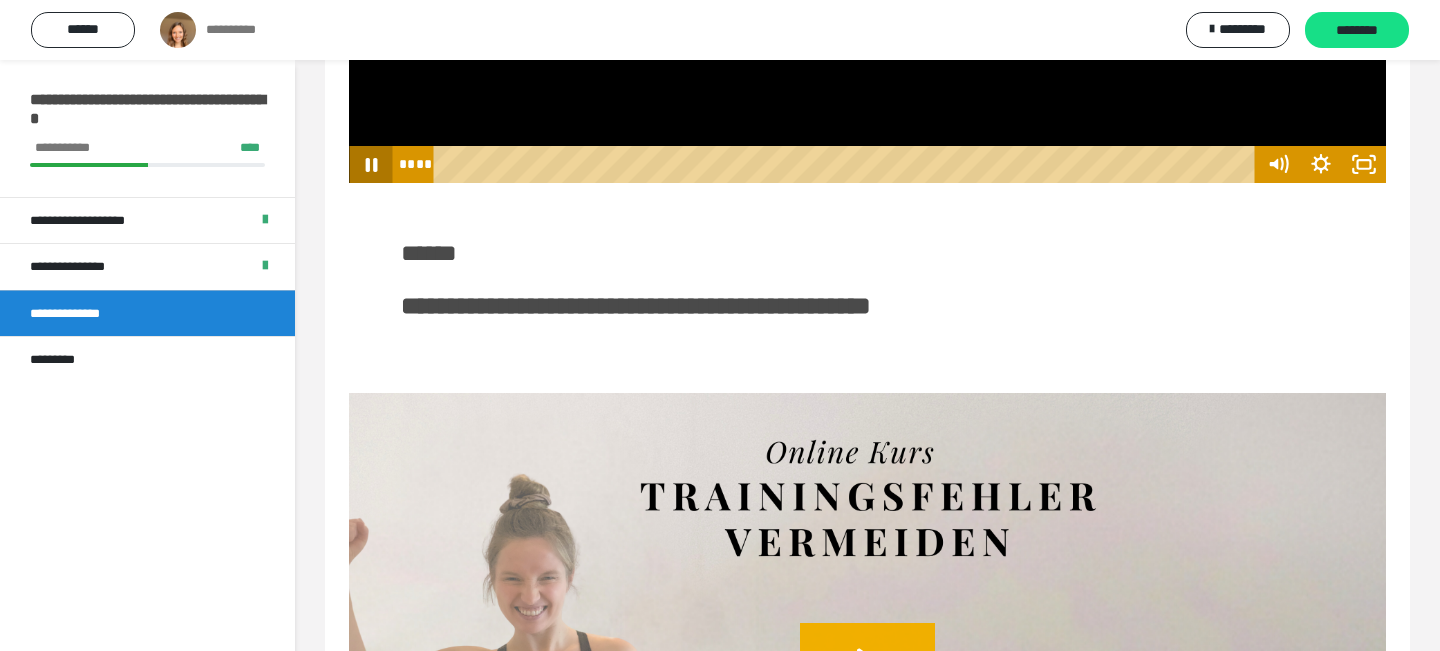 click 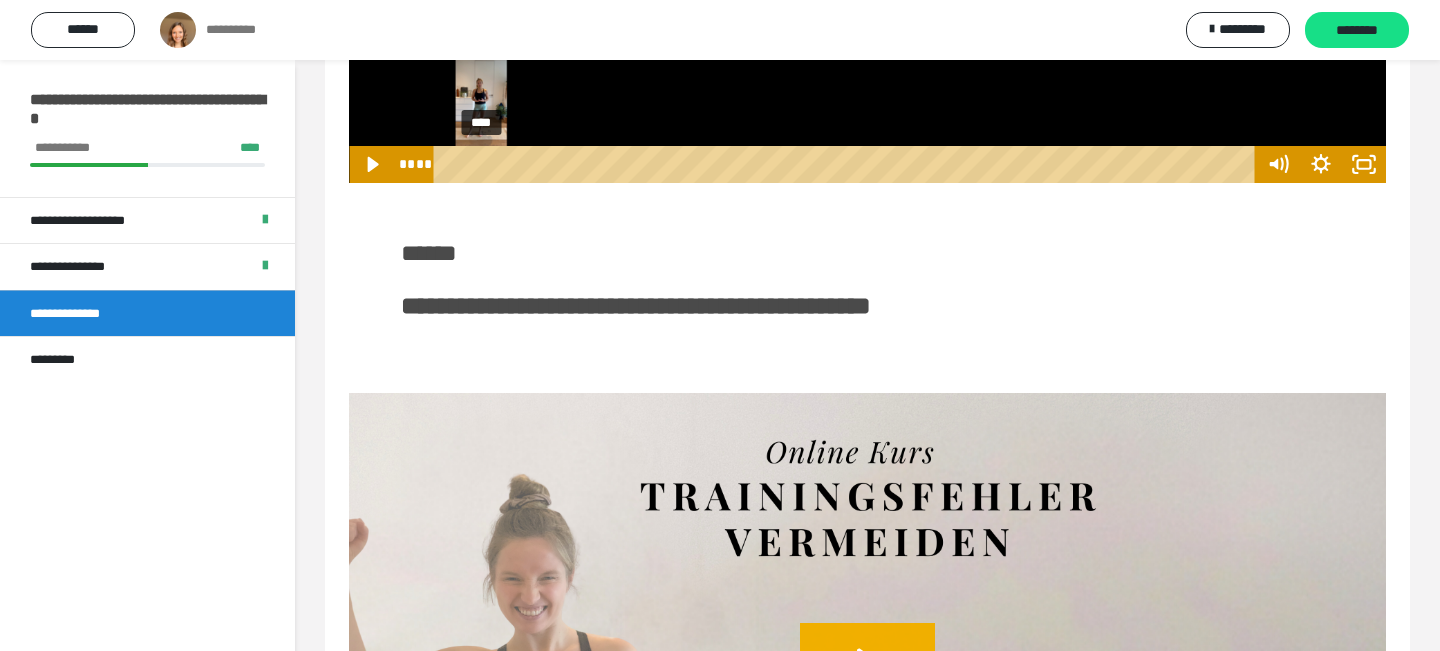 click on "****" at bounding box center (848, 164) 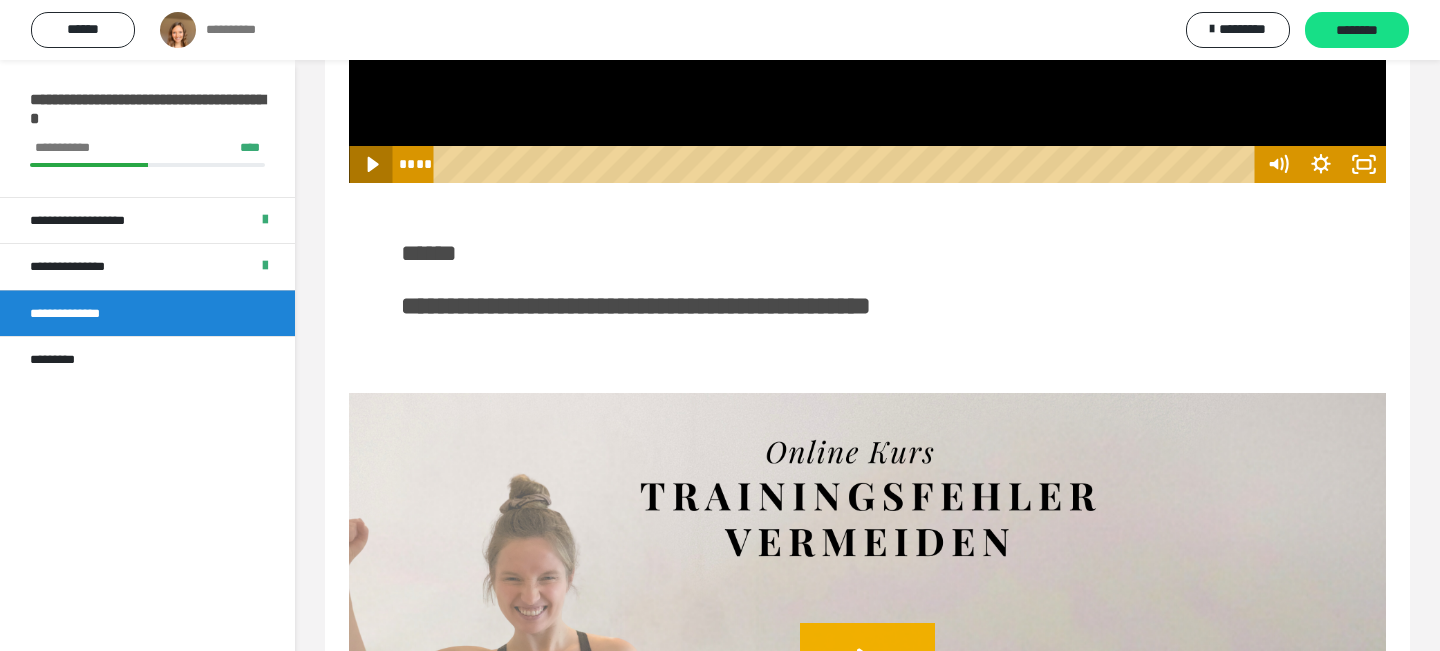 click 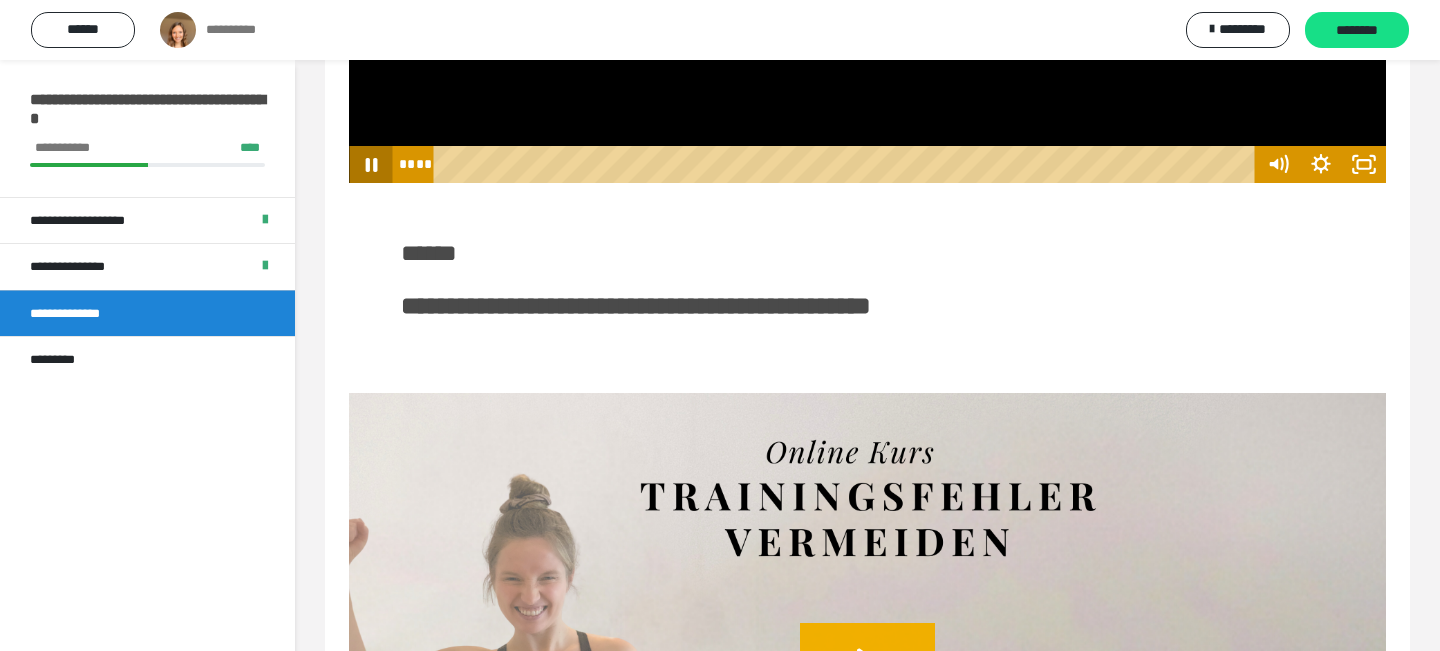 click 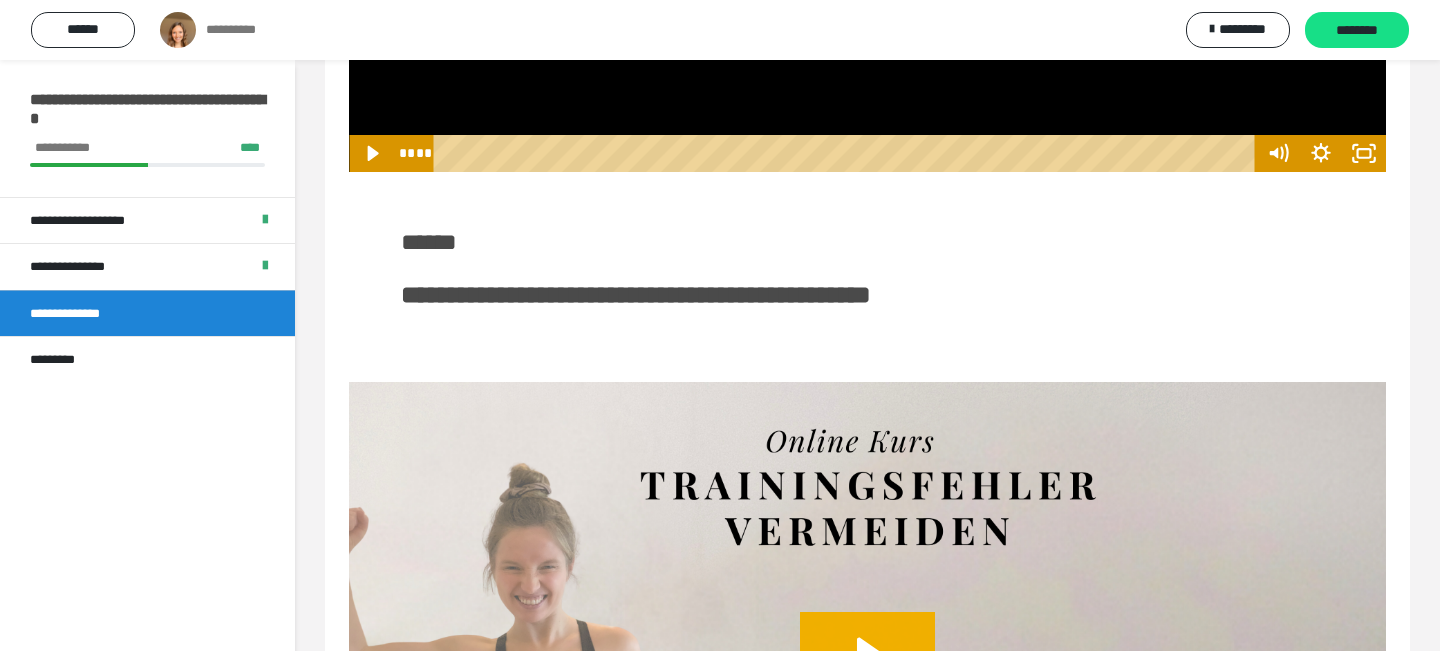 scroll, scrollTop: 771, scrollLeft: 0, axis: vertical 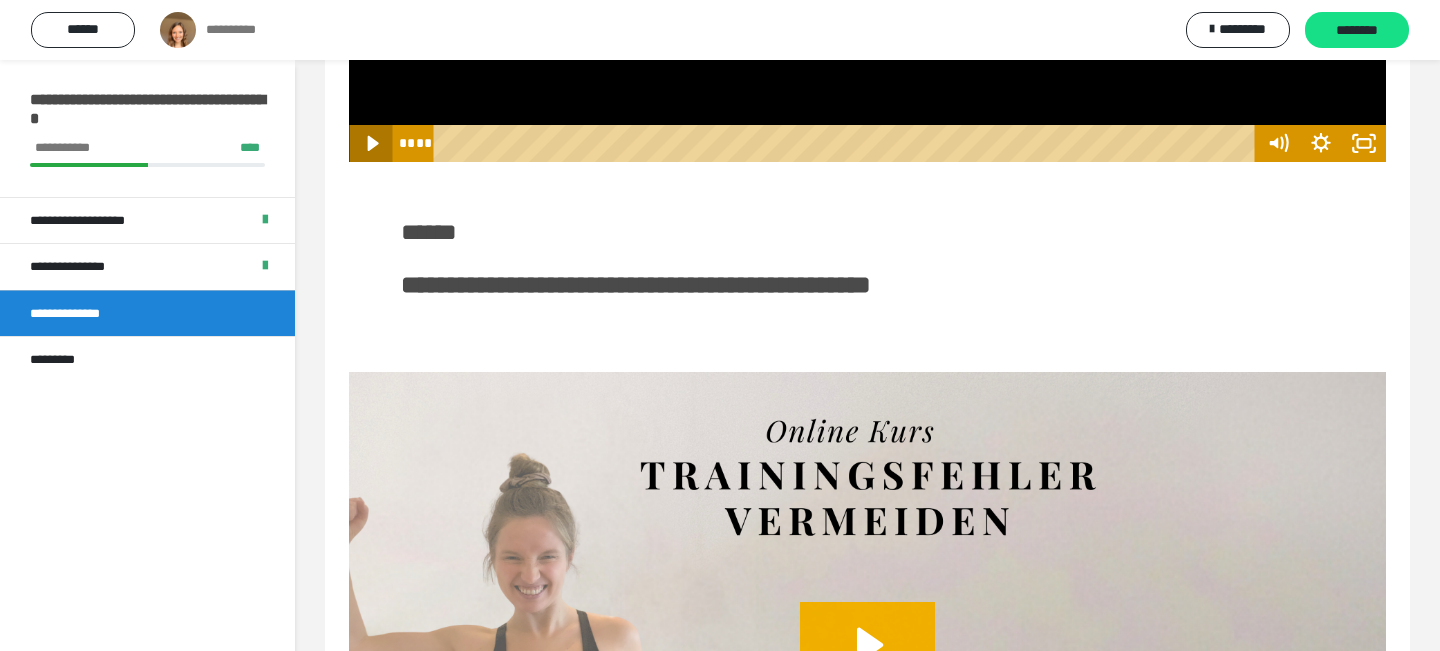 click 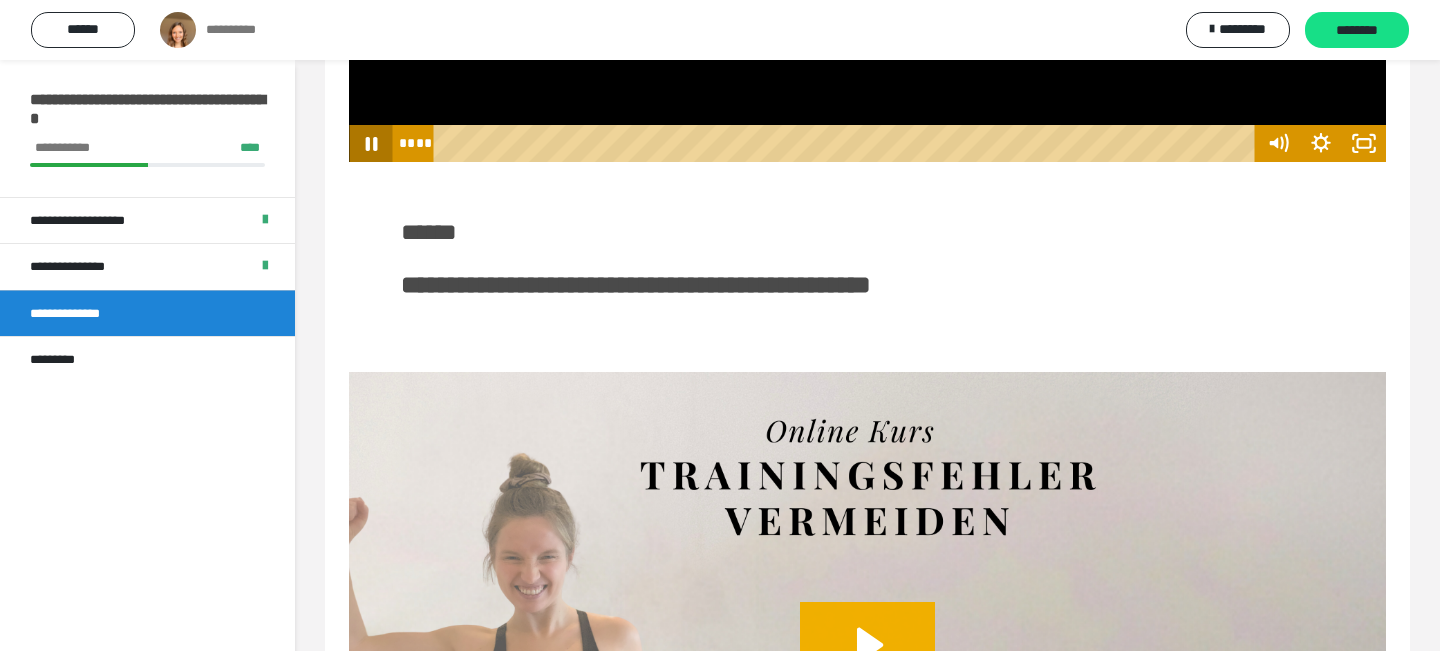 click 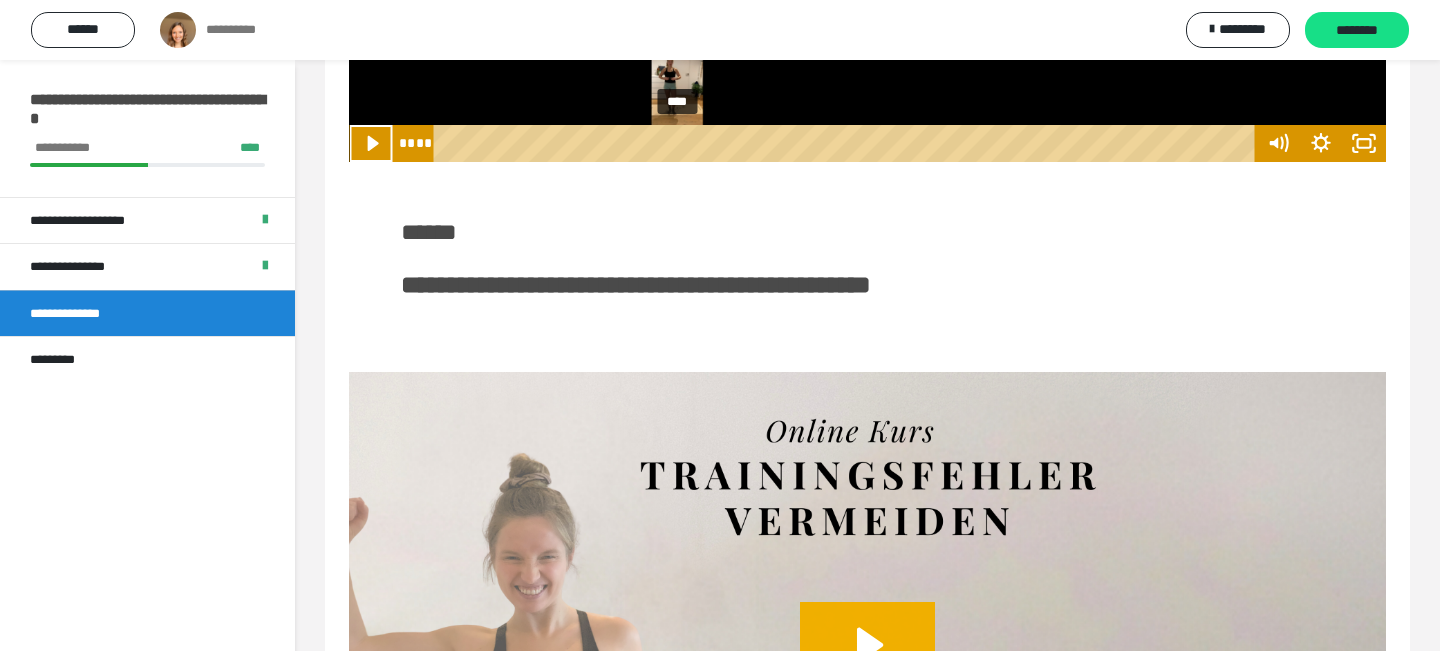 click on "****" at bounding box center (848, 143) 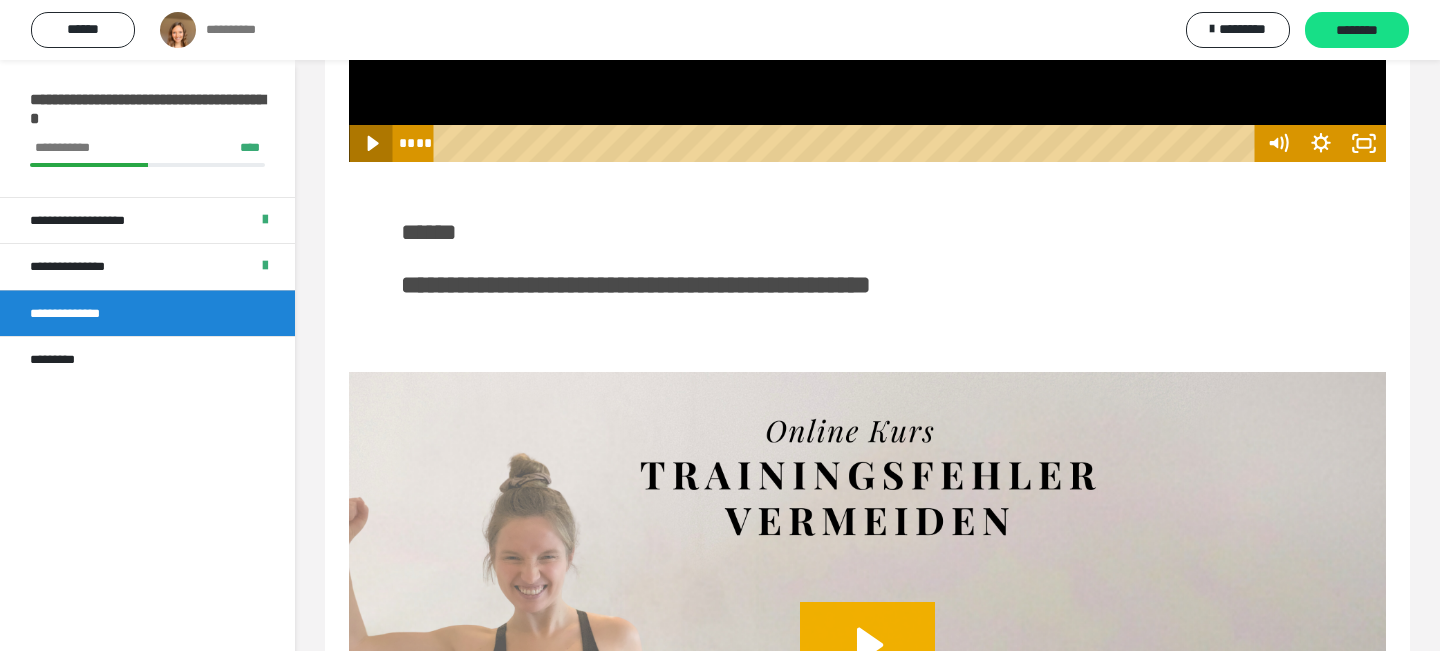 click 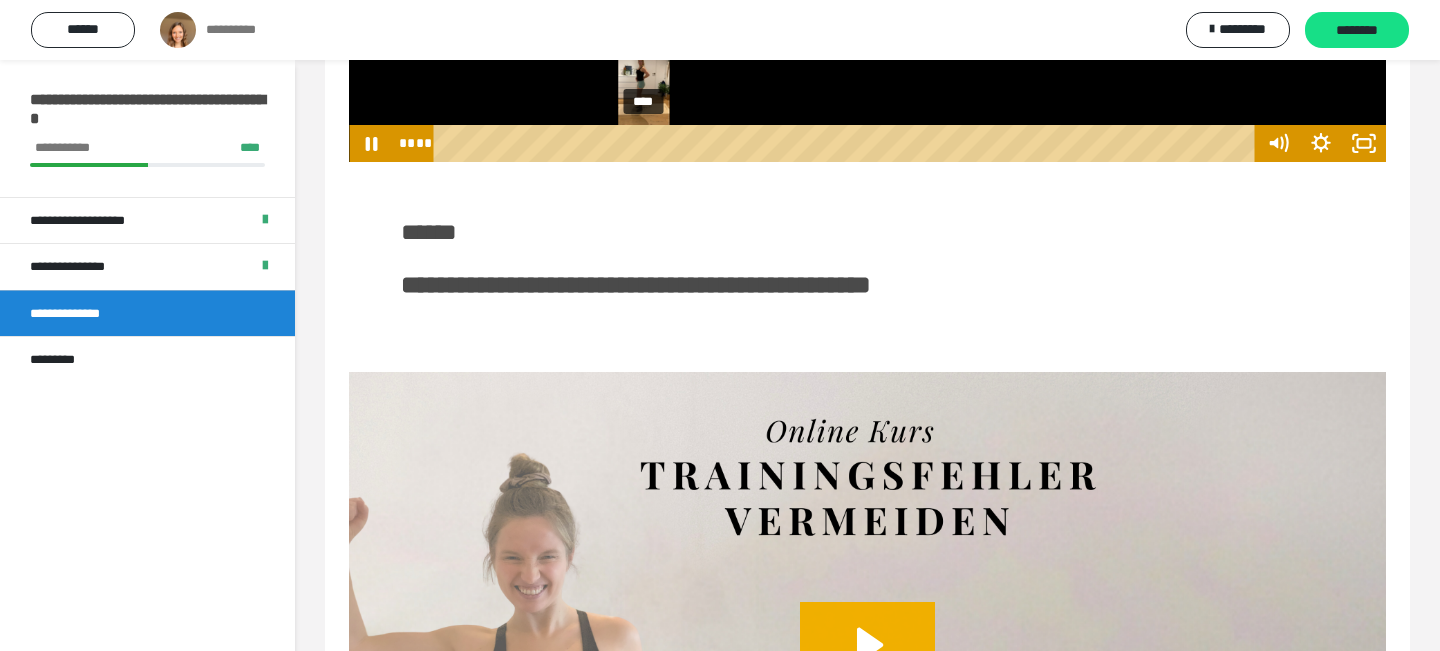 click on "****" at bounding box center (848, 143) 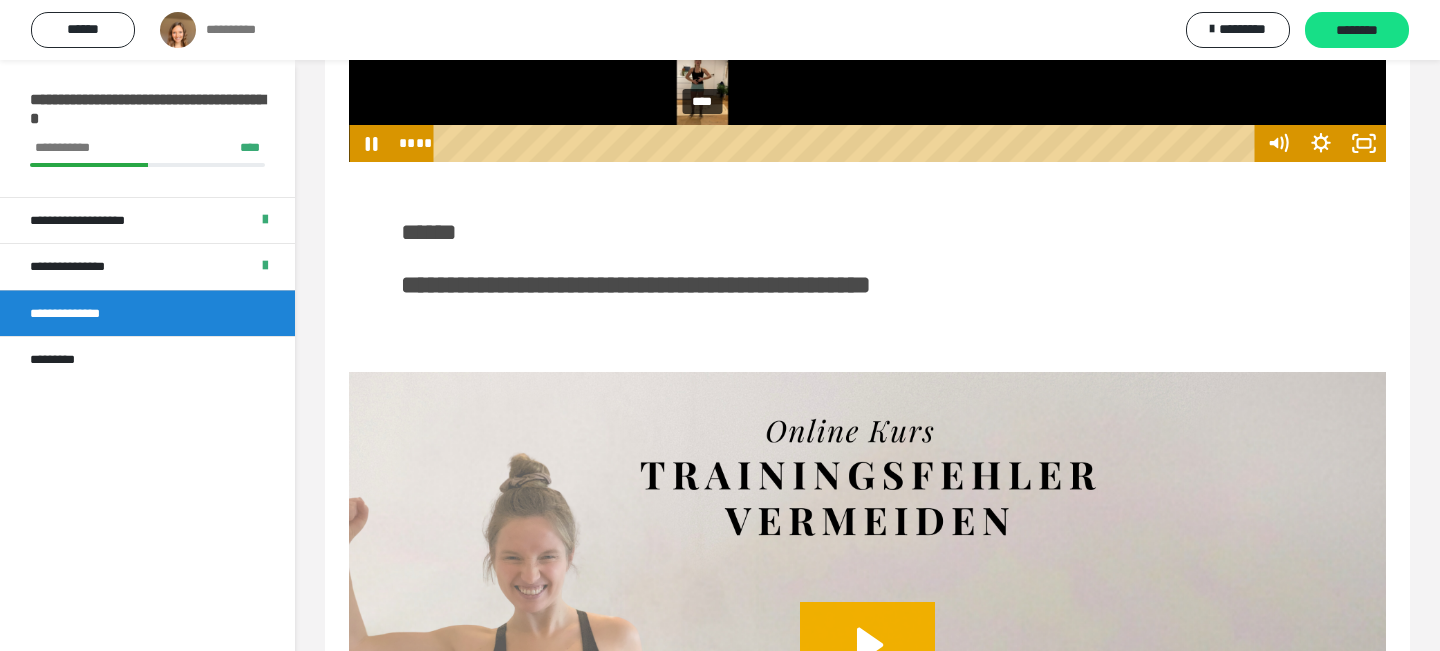 click on "****" at bounding box center [848, 143] 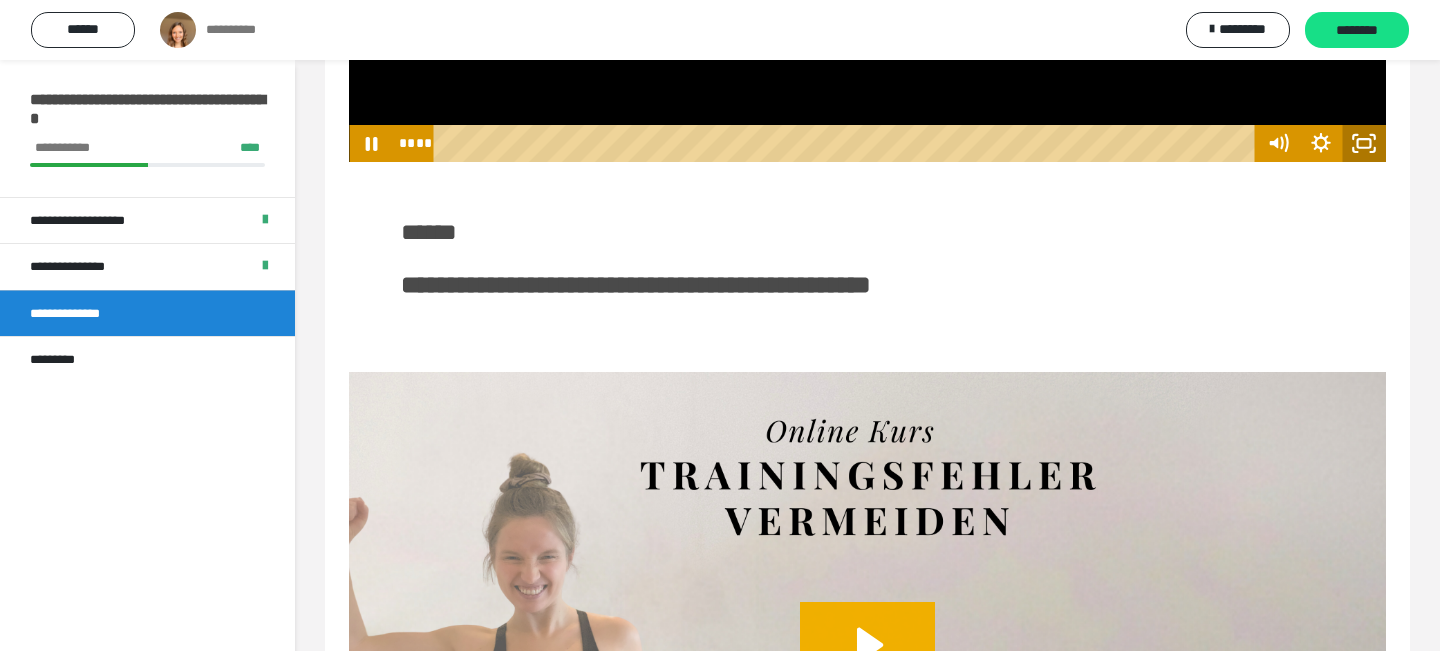 click 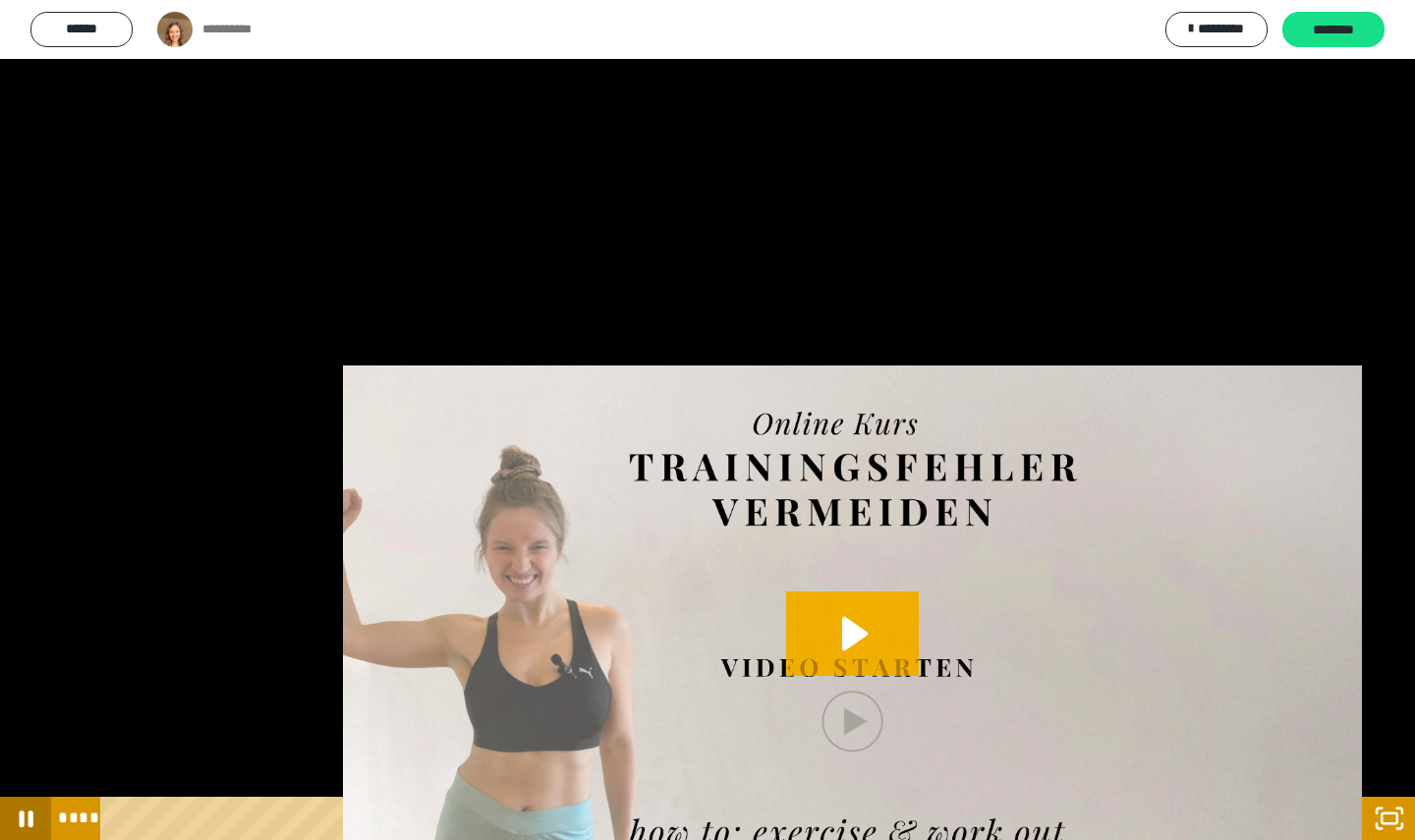 click 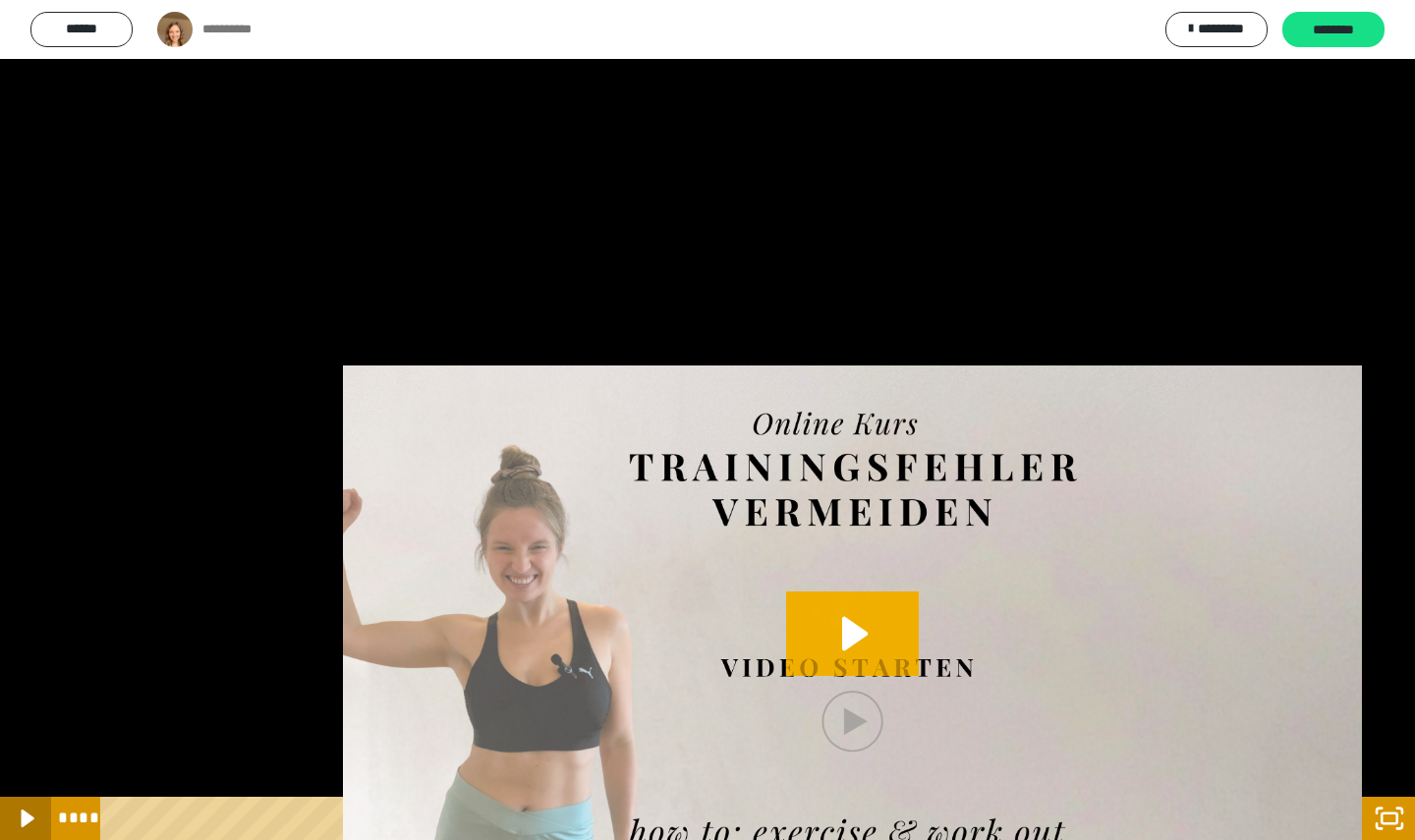 click 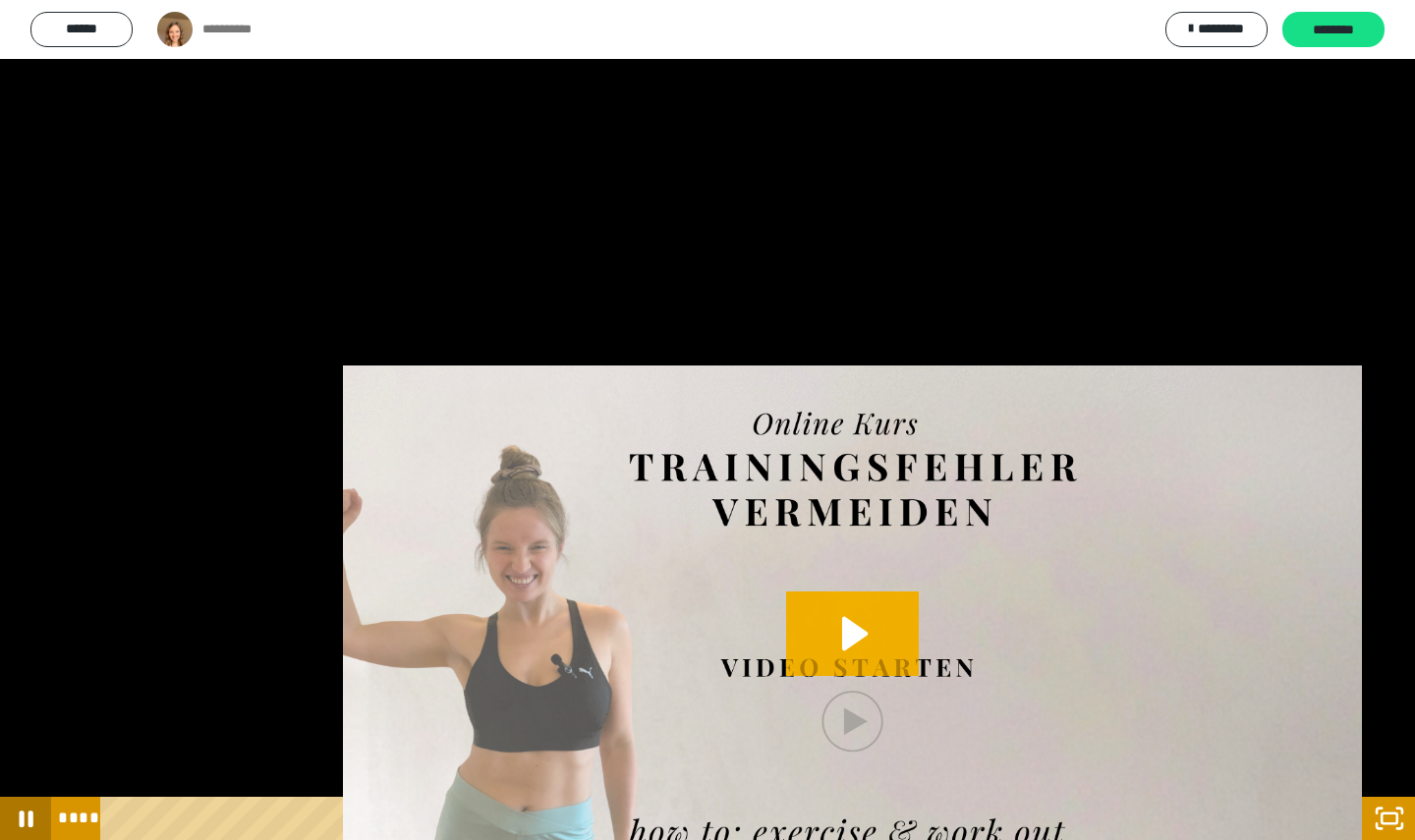 click 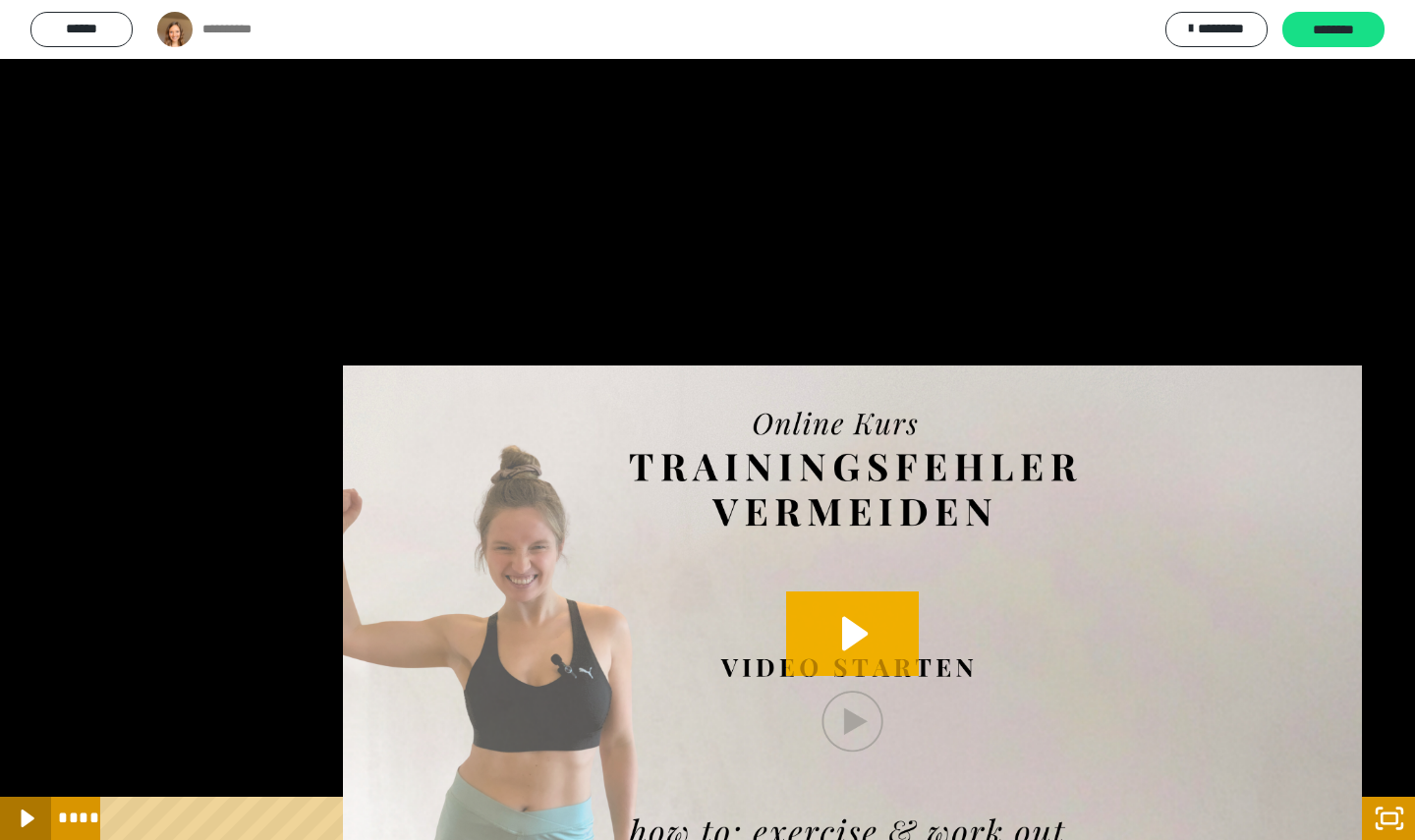 click 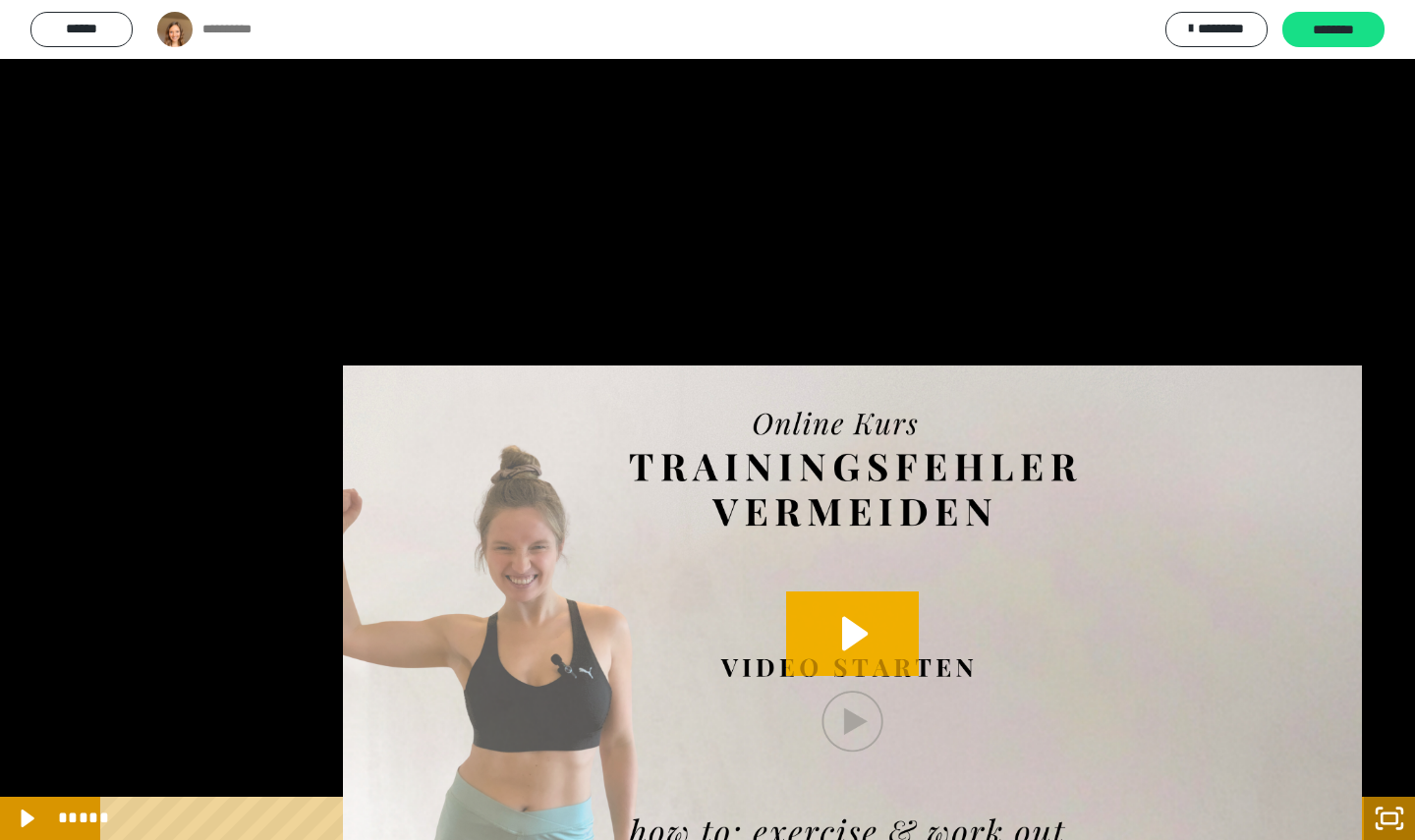 click 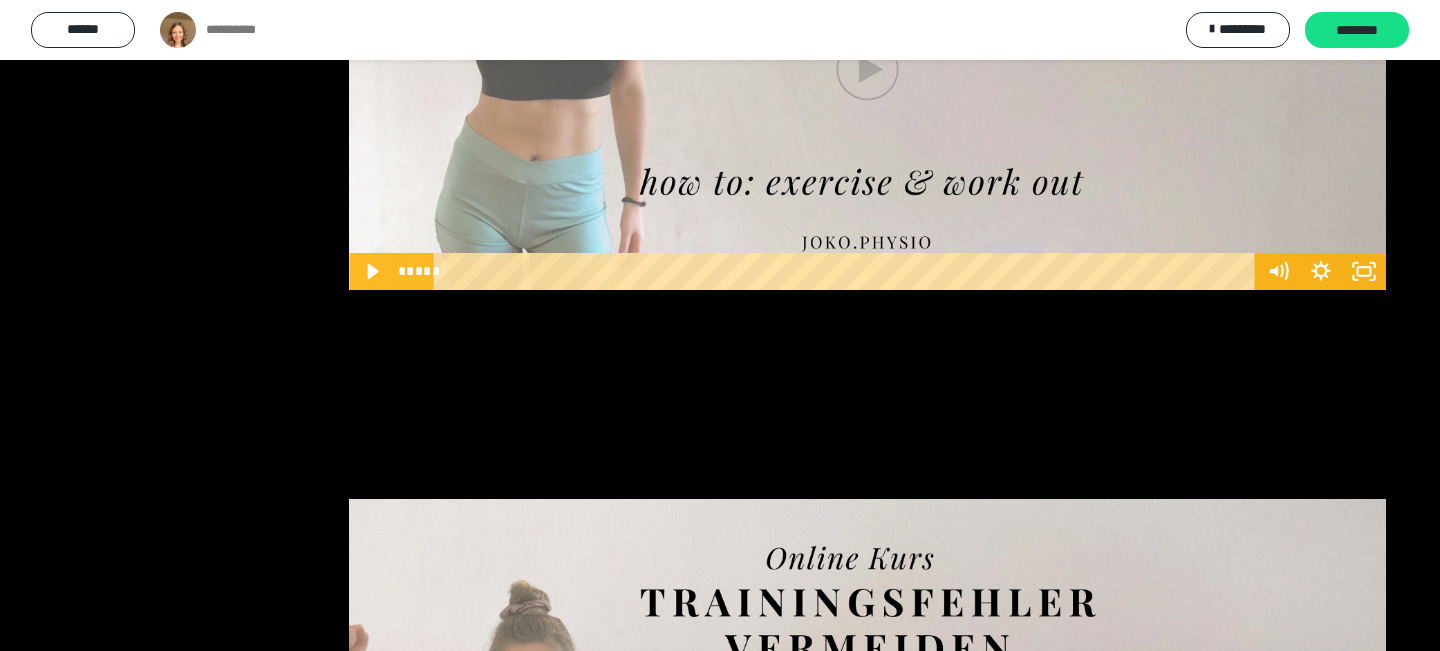 scroll, scrollTop: 1442, scrollLeft: 0, axis: vertical 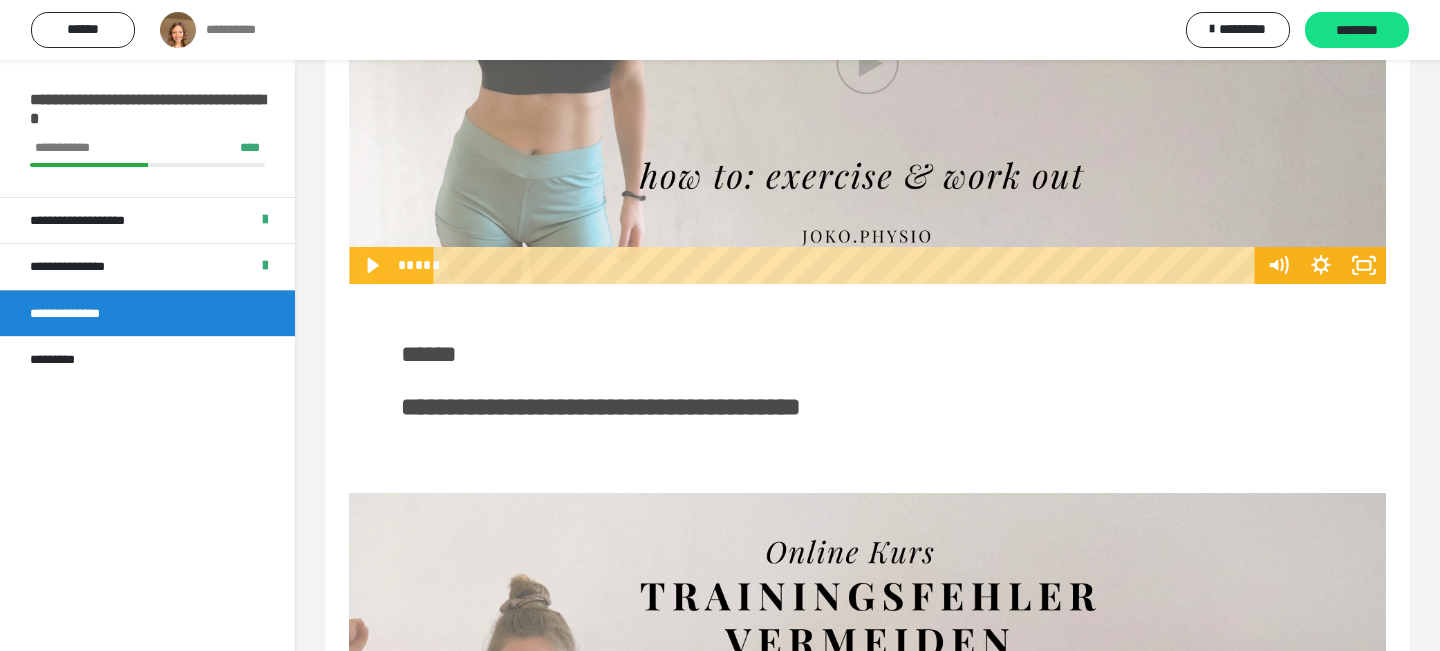 click 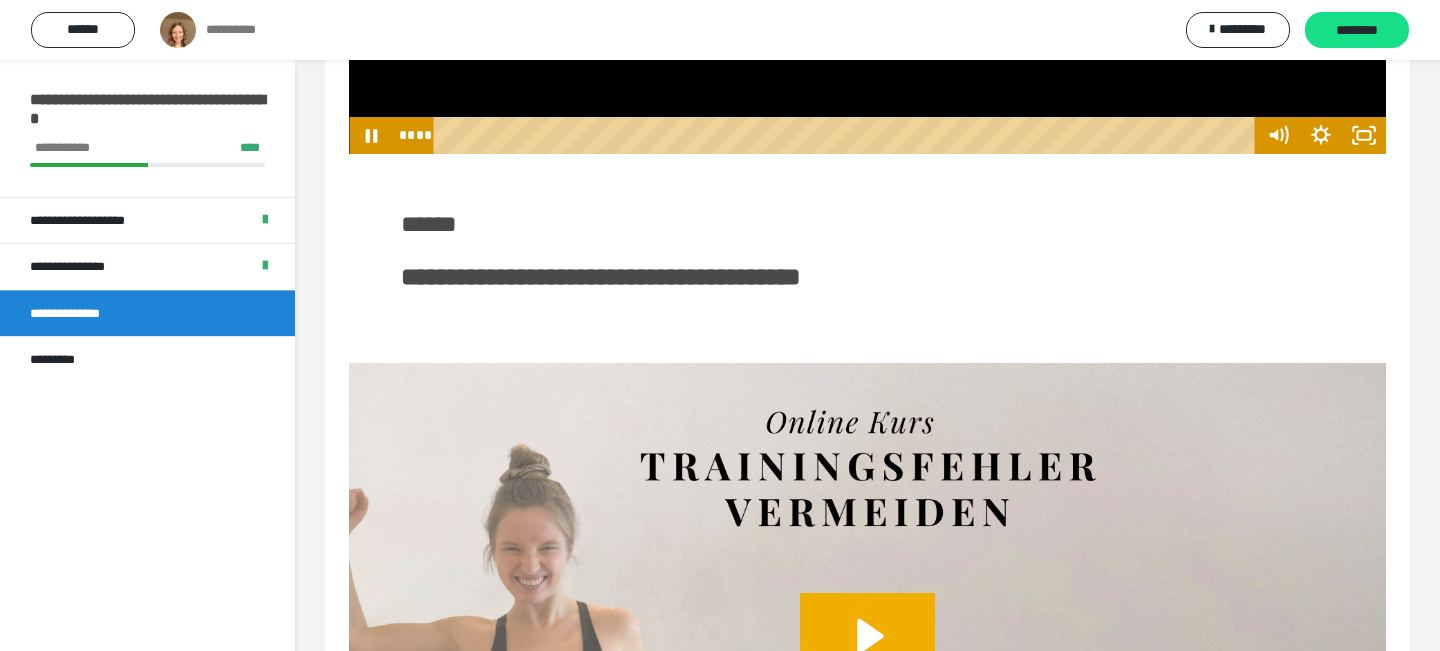 scroll, scrollTop: 1554, scrollLeft: 0, axis: vertical 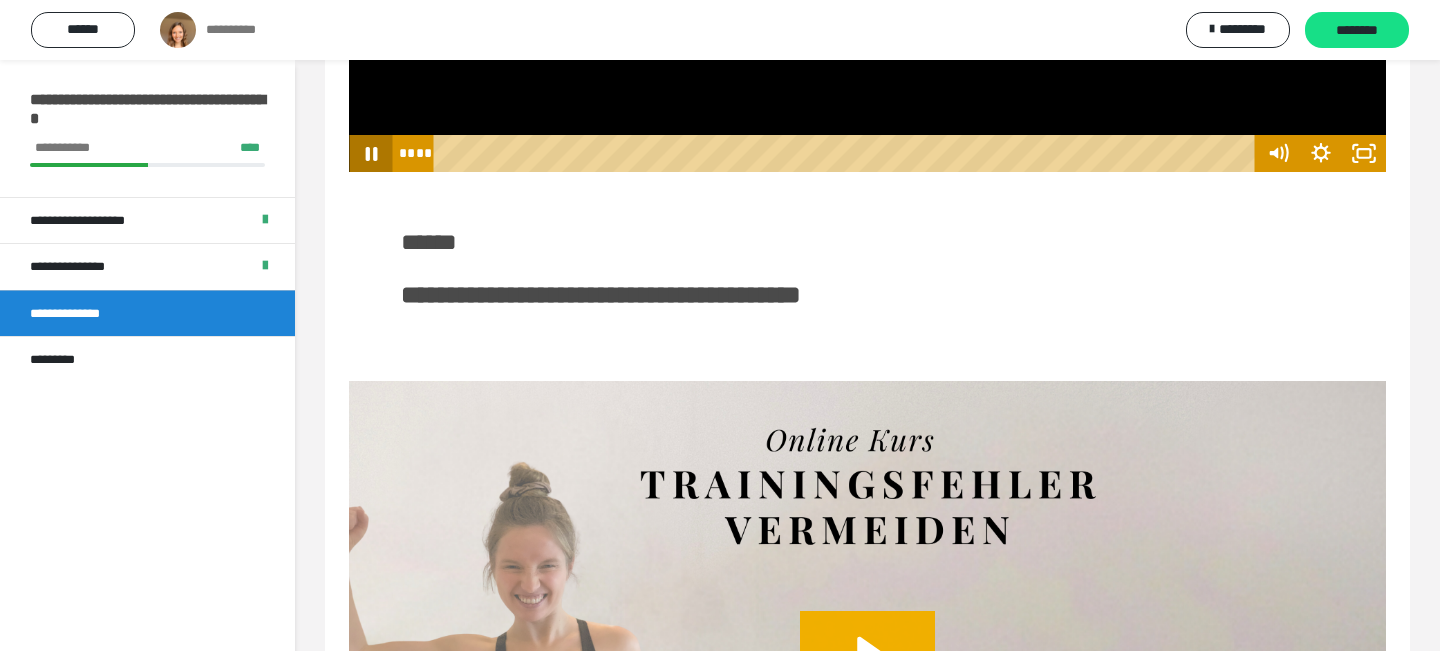 click 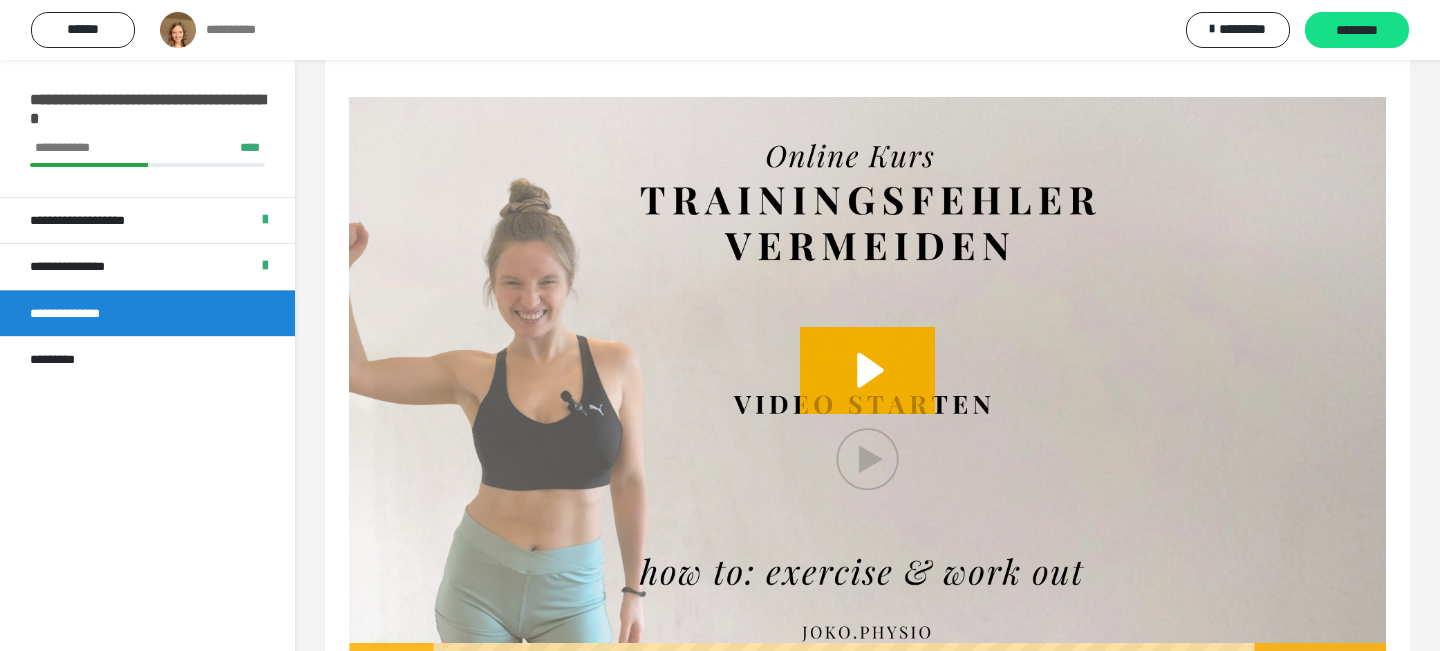 scroll, scrollTop: 13214, scrollLeft: 0, axis: vertical 